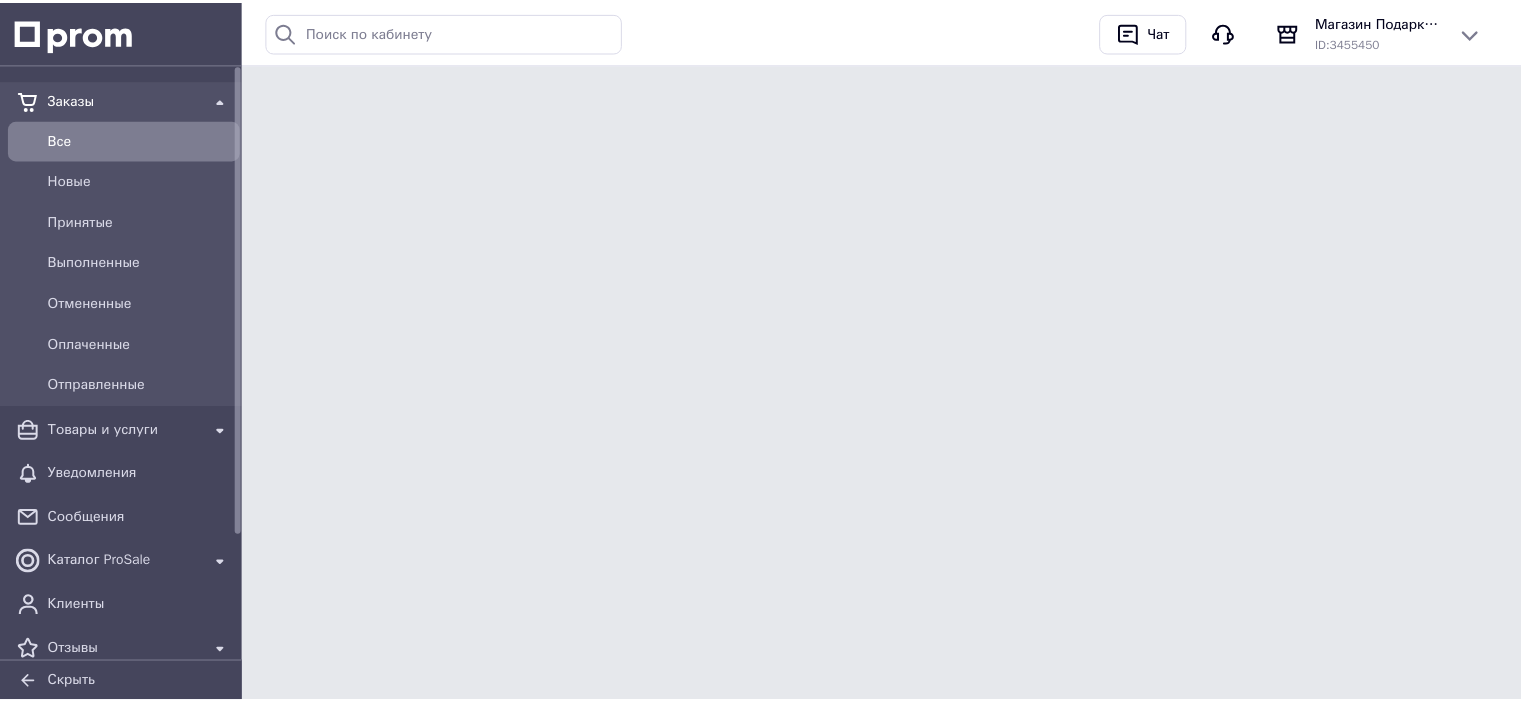 scroll, scrollTop: 0, scrollLeft: 0, axis: both 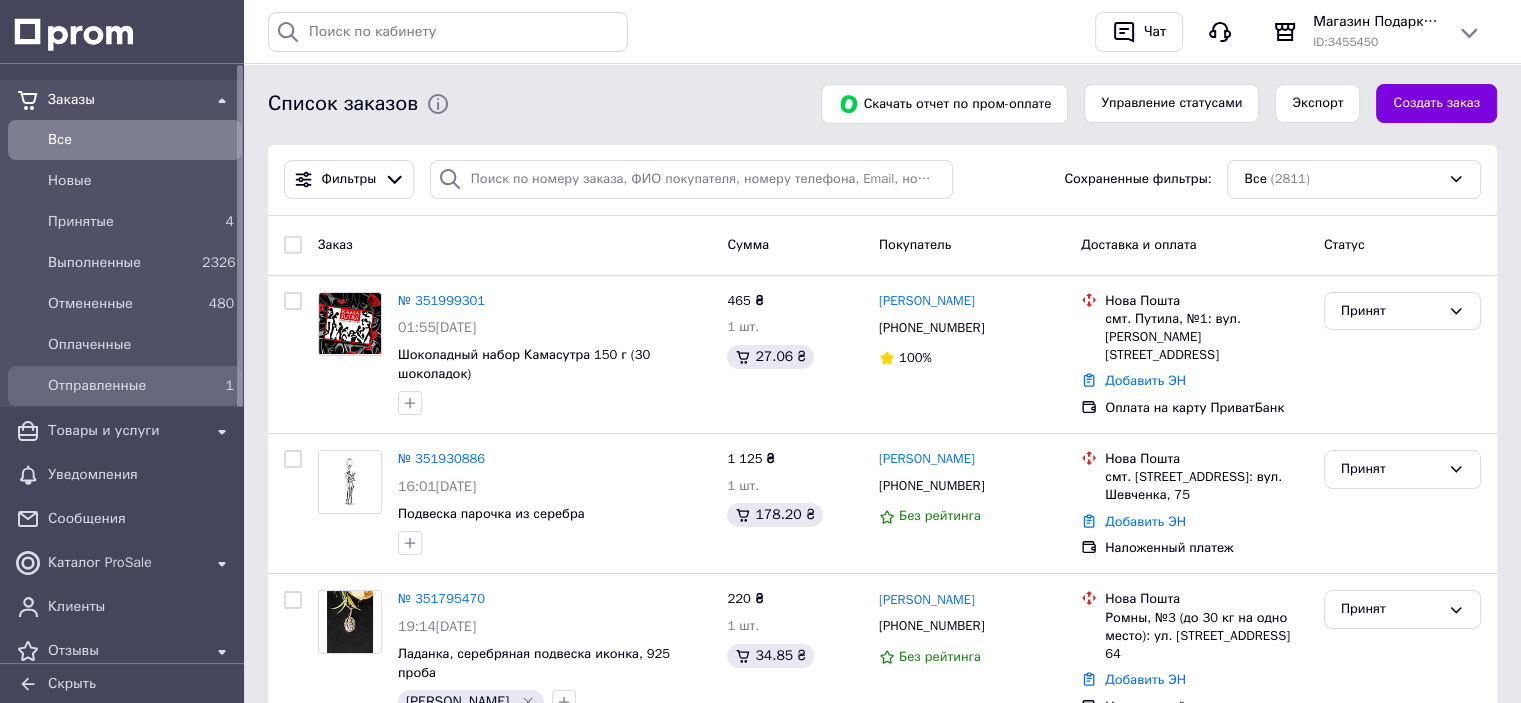 click on "Отправленные" at bounding box center [121, 386] 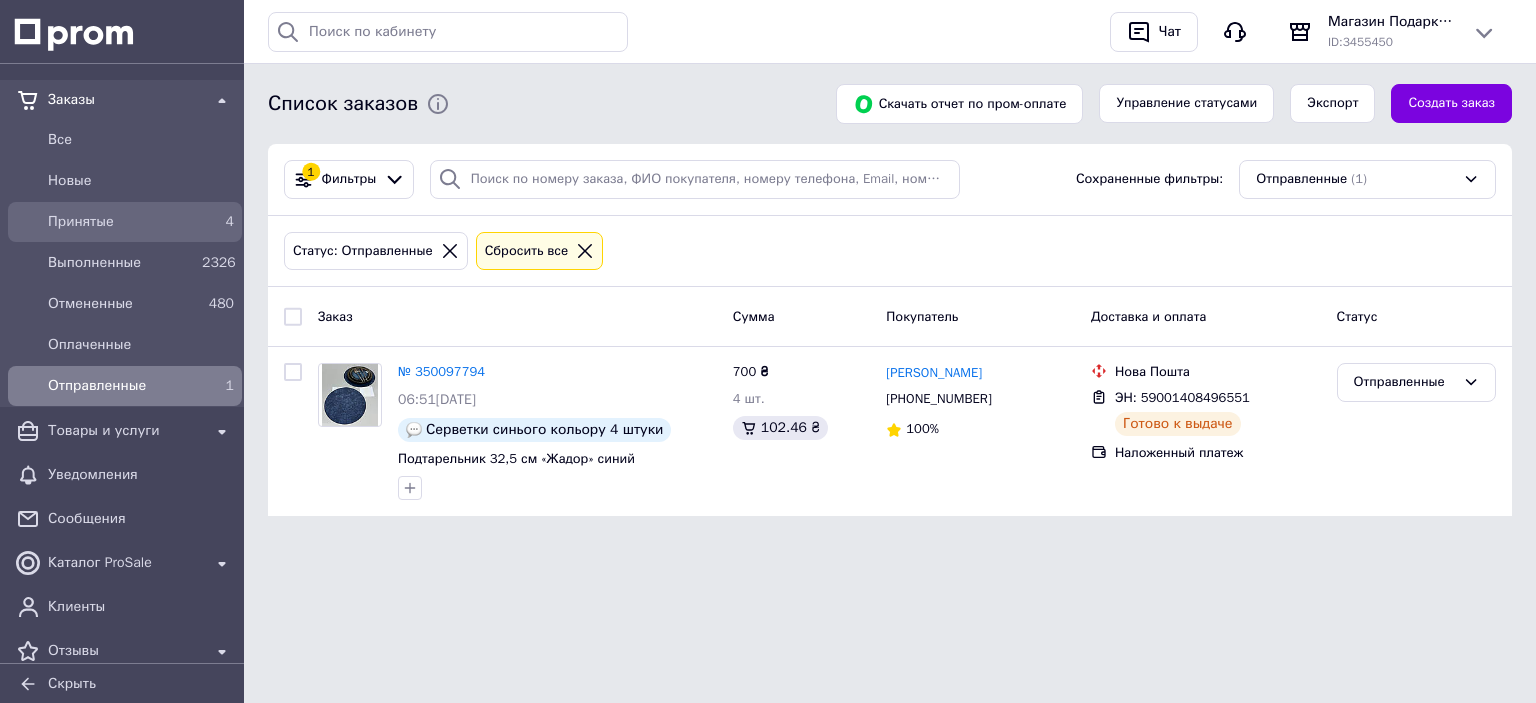 click on "Принятые" at bounding box center [121, 222] 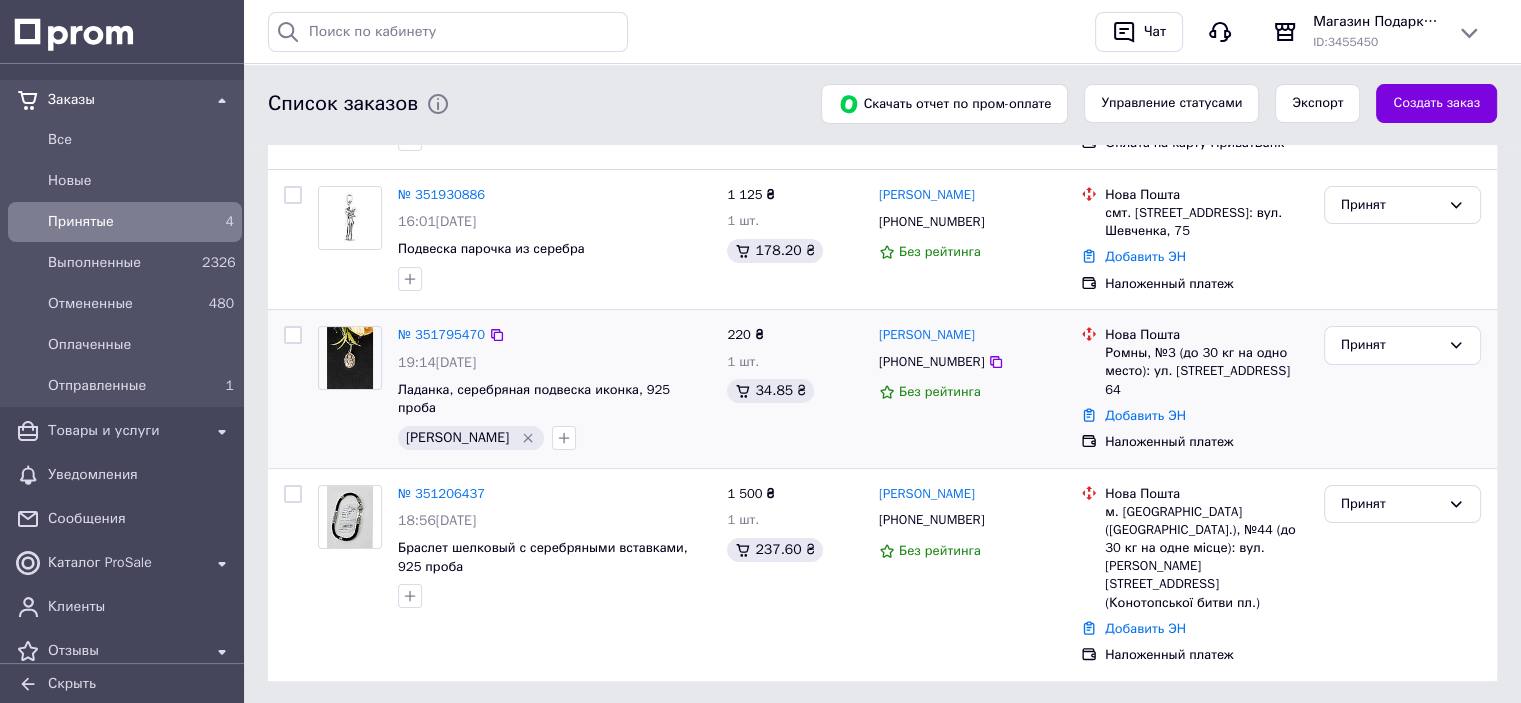 scroll, scrollTop: 337, scrollLeft: 0, axis: vertical 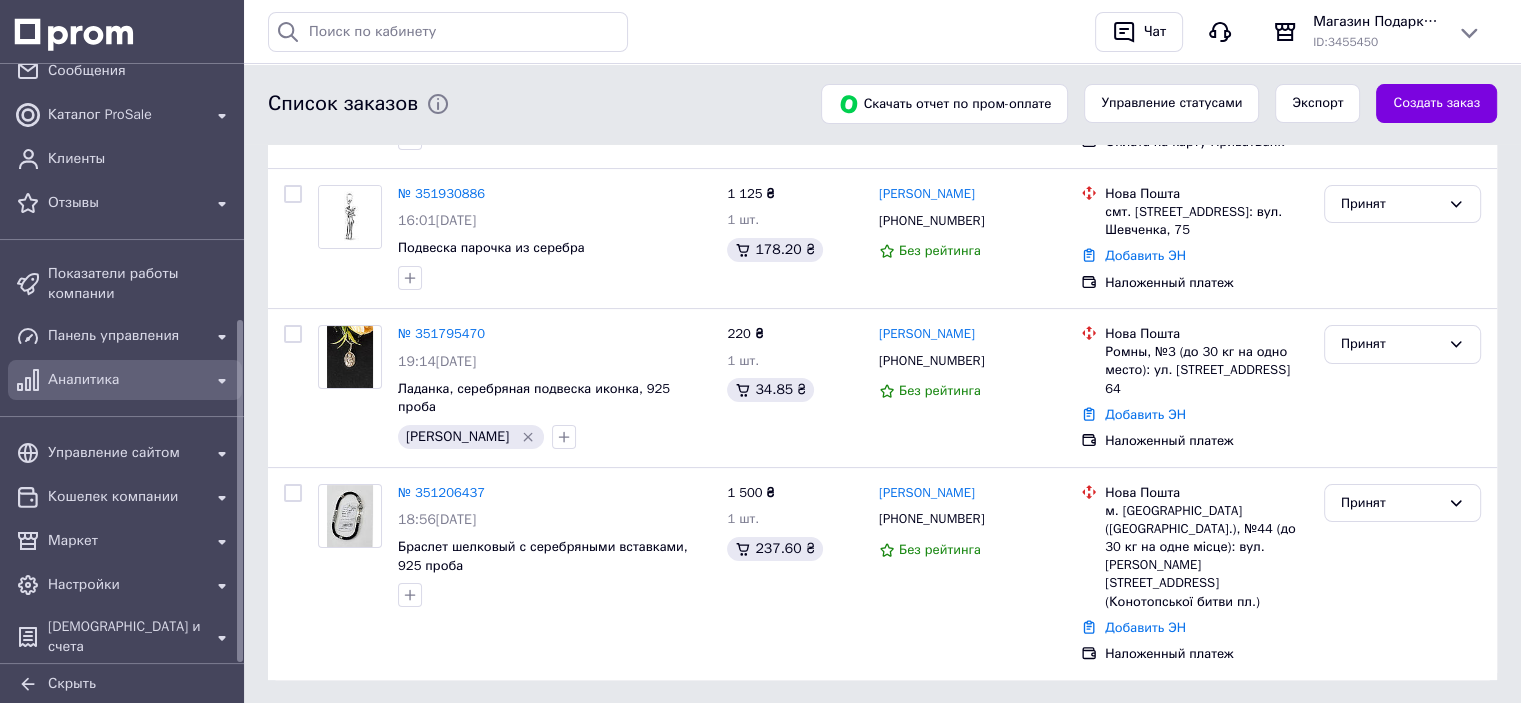 click on "Аналитика" at bounding box center [125, 380] 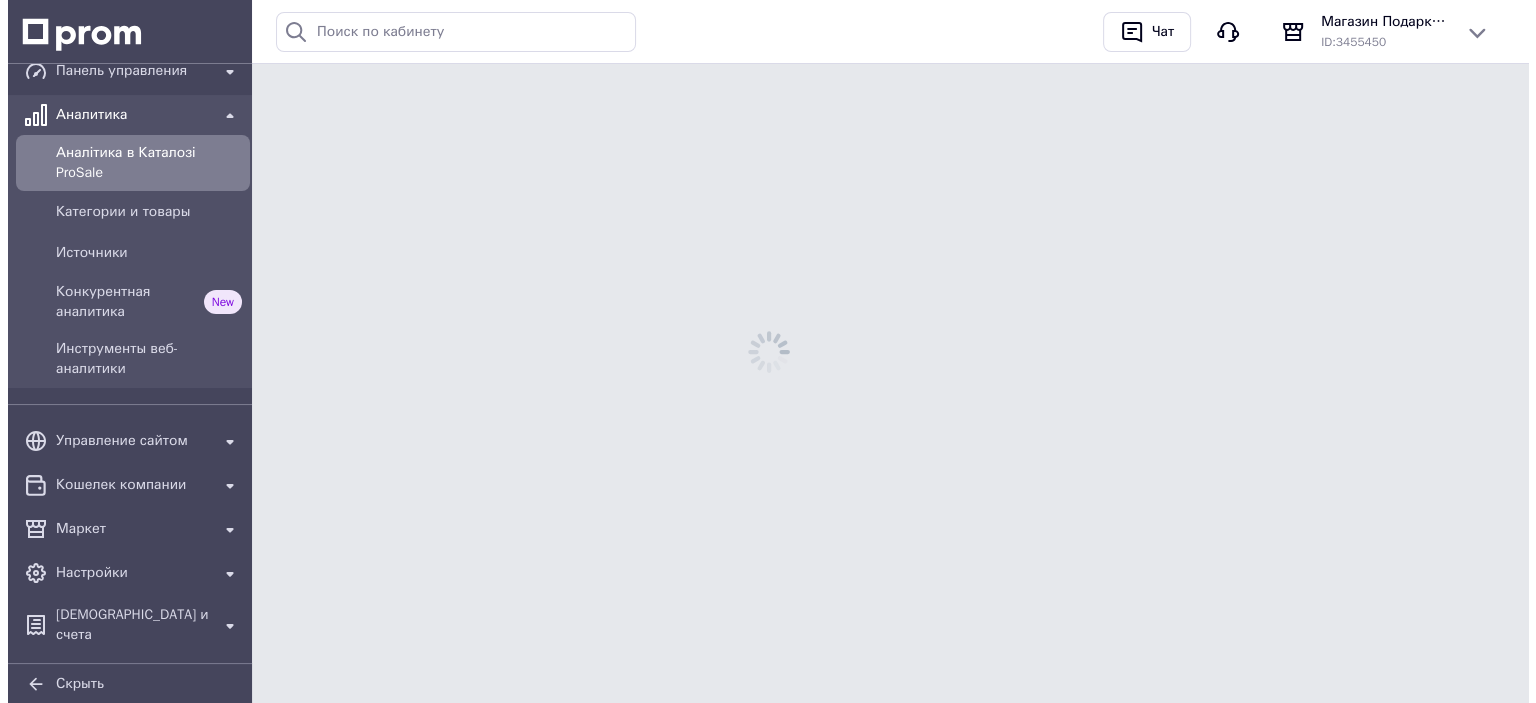 scroll, scrollTop: 0, scrollLeft: 0, axis: both 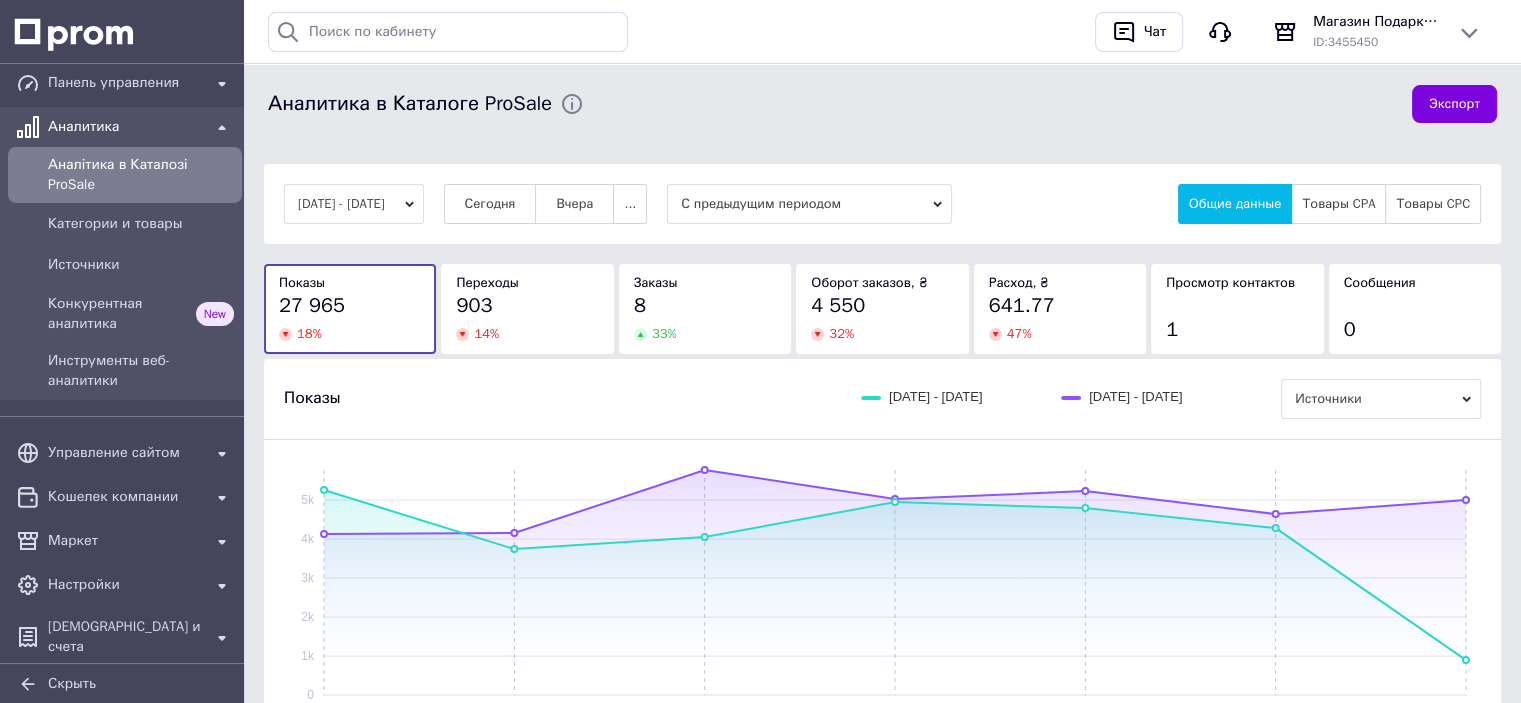 click on "[DATE] - [DATE]" at bounding box center (354, 204) 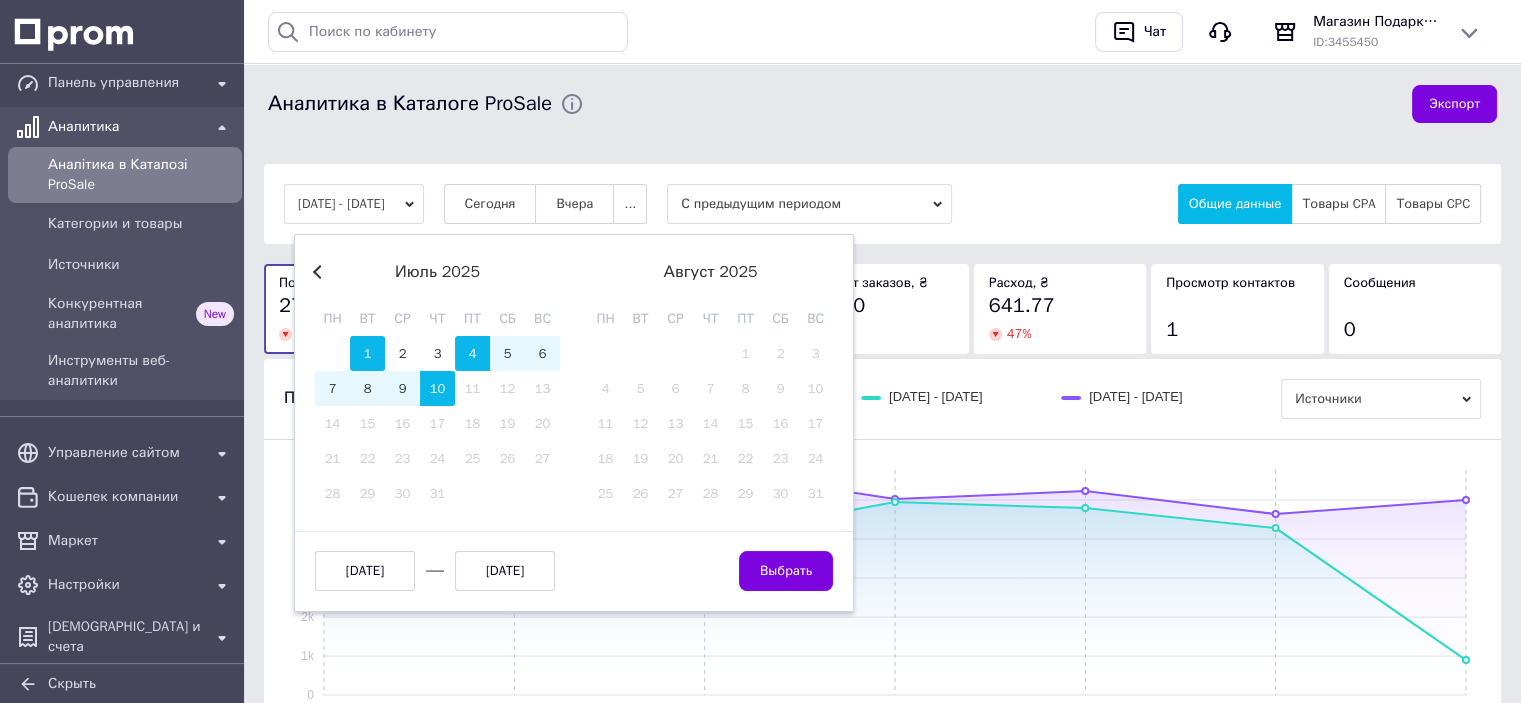 click on "1" at bounding box center [367, 353] 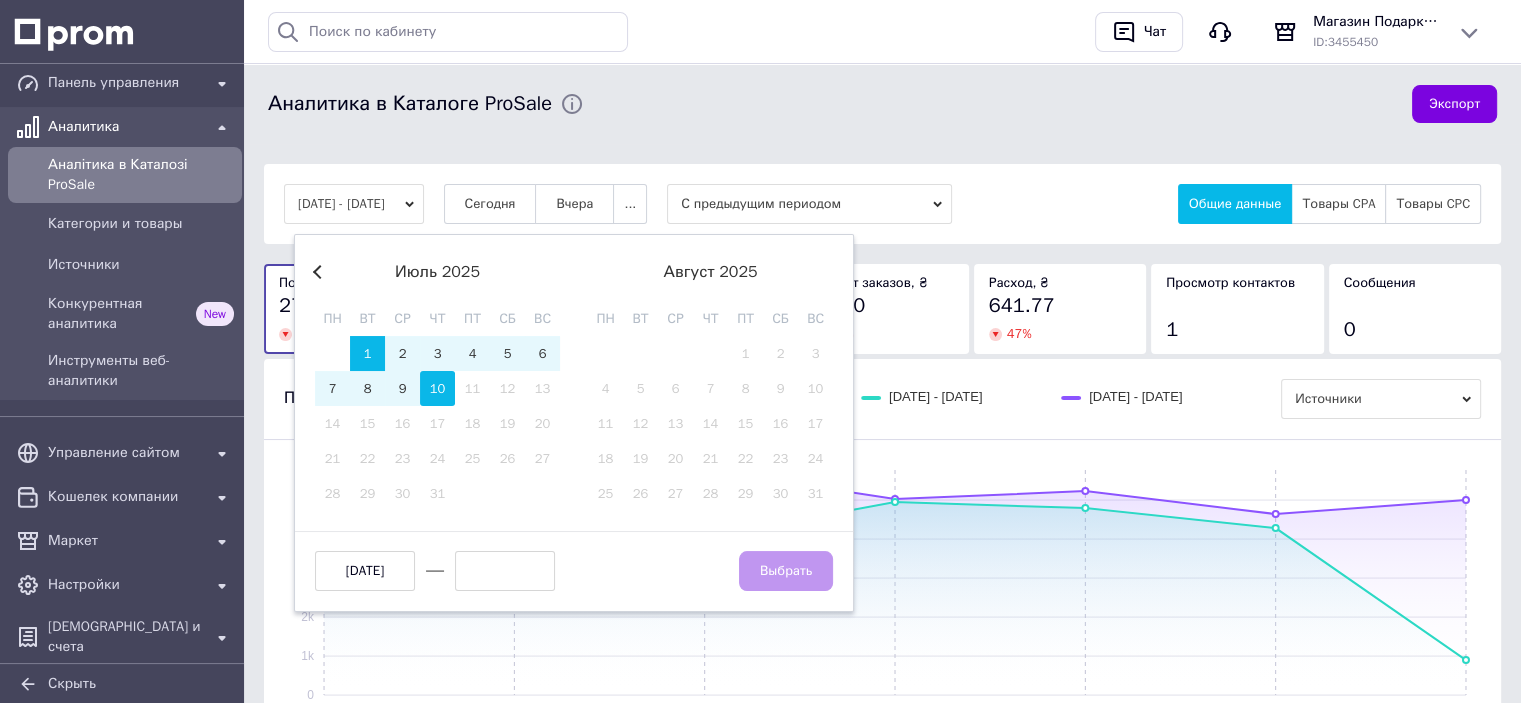 click on "10" at bounding box center (437, 388) 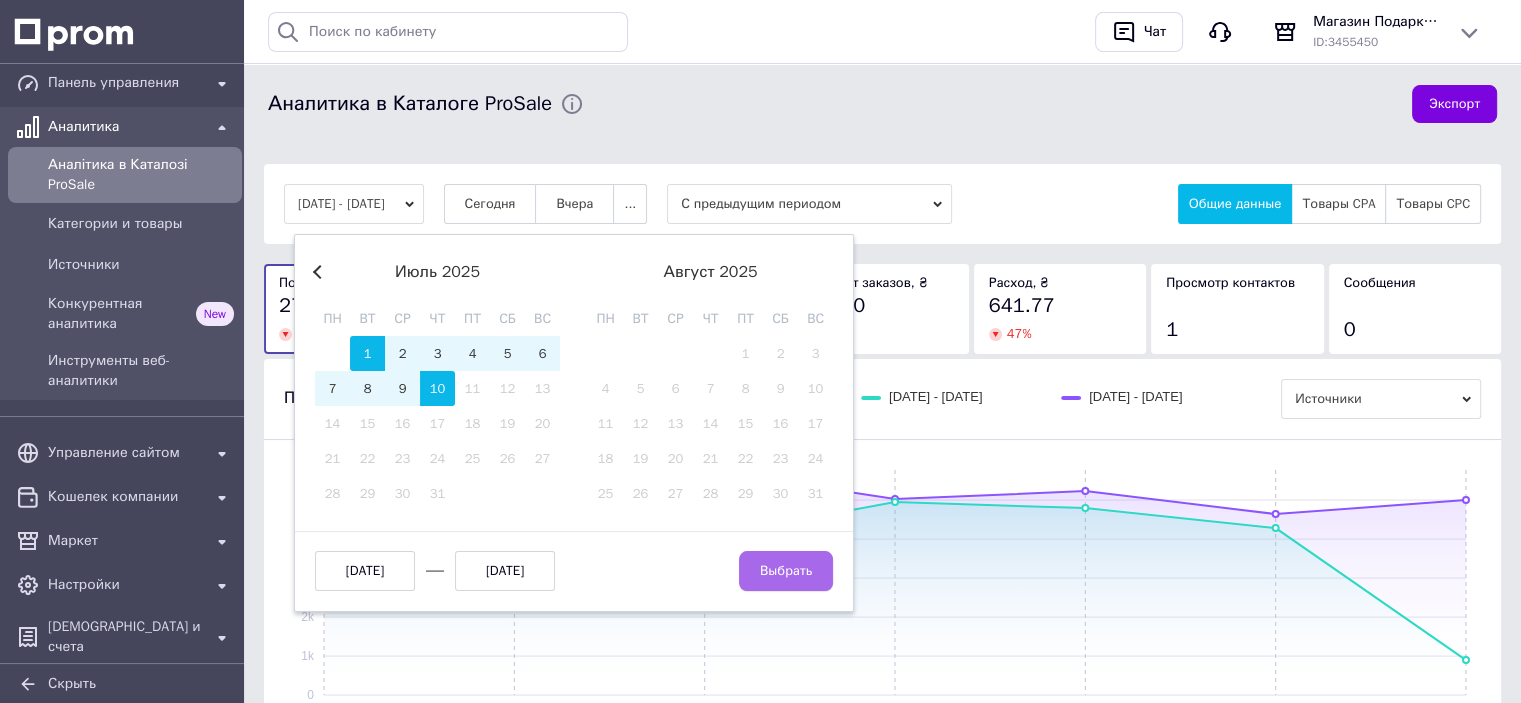 click on "Выбрать" at bounding box center (786, 571) 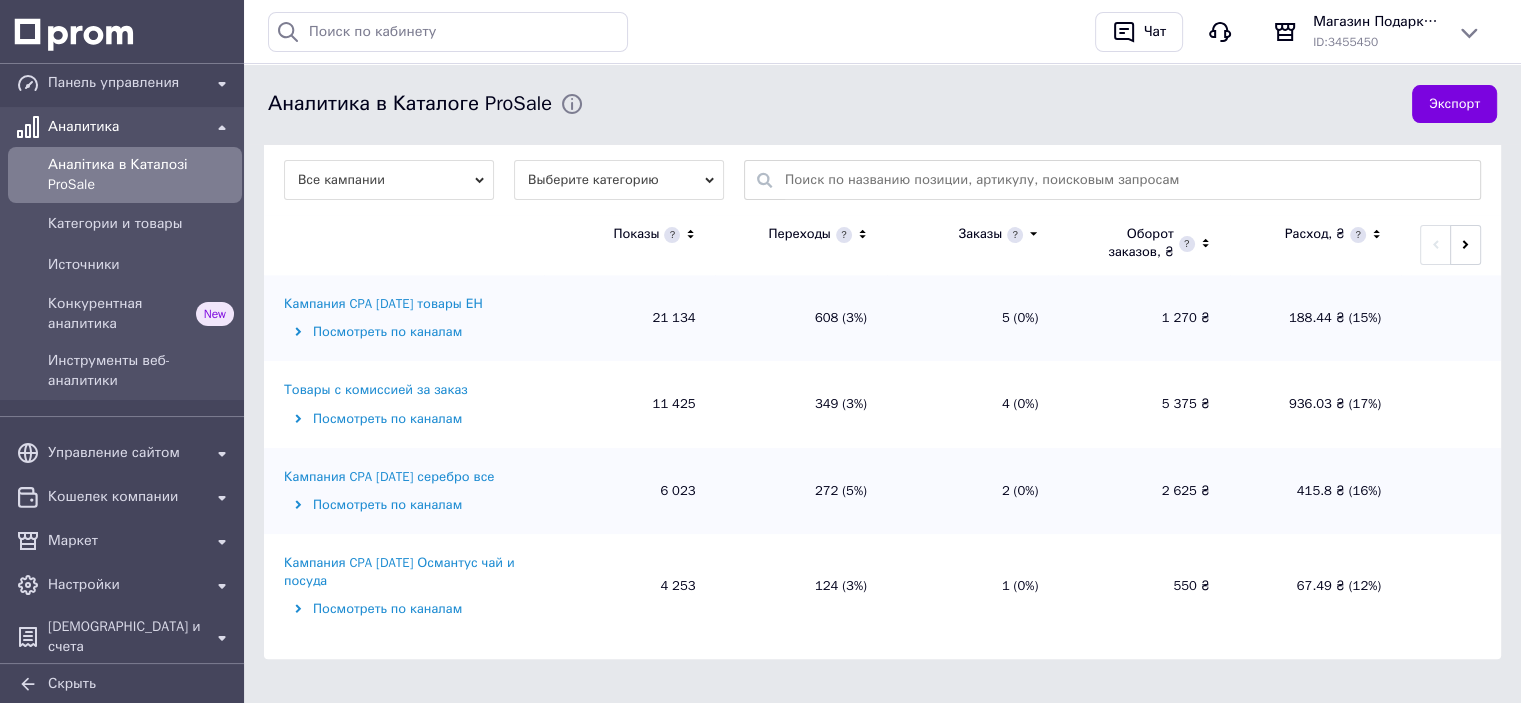 scroll, scrollTop: 634, scrollLeft: 0, axis: vertical 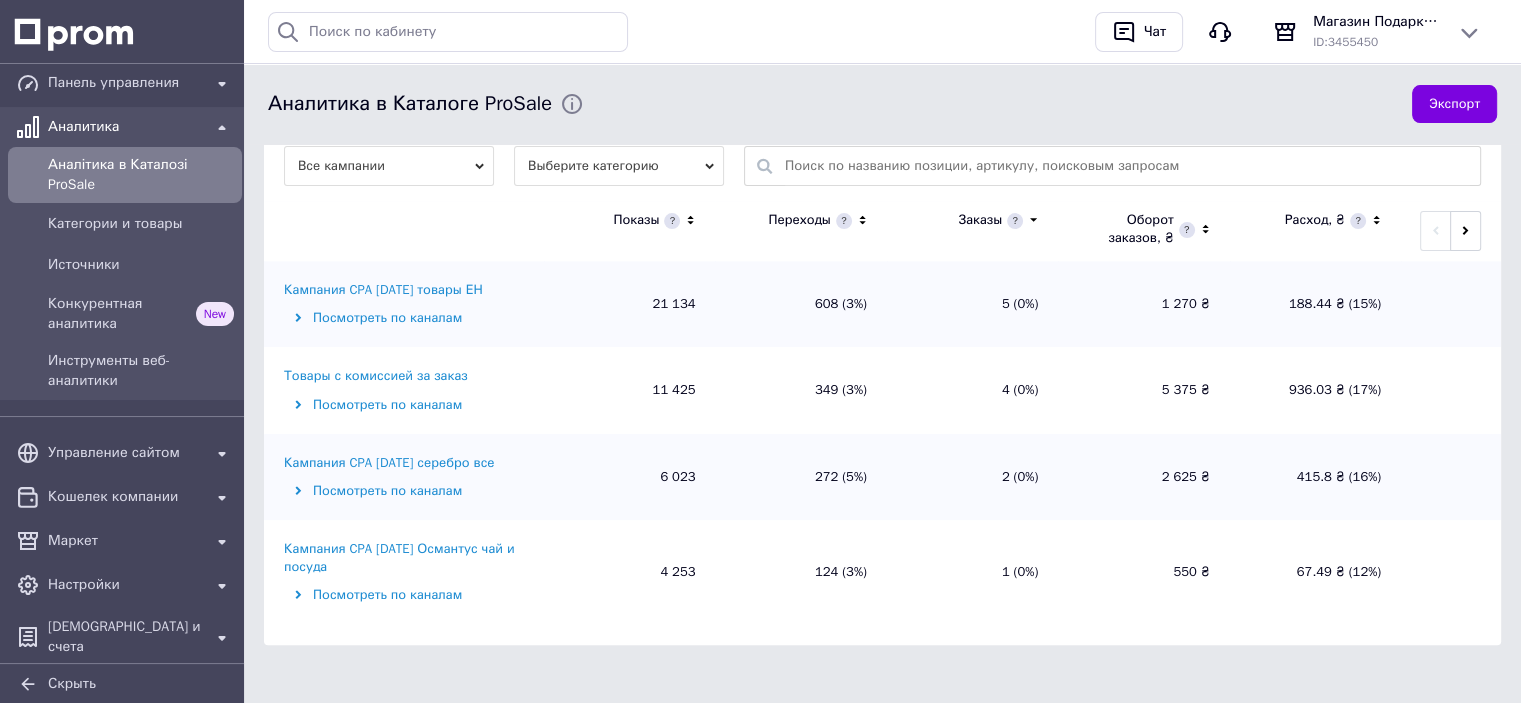 click on "Товары с комиссией за заказ" at bounding box center (376, 376) 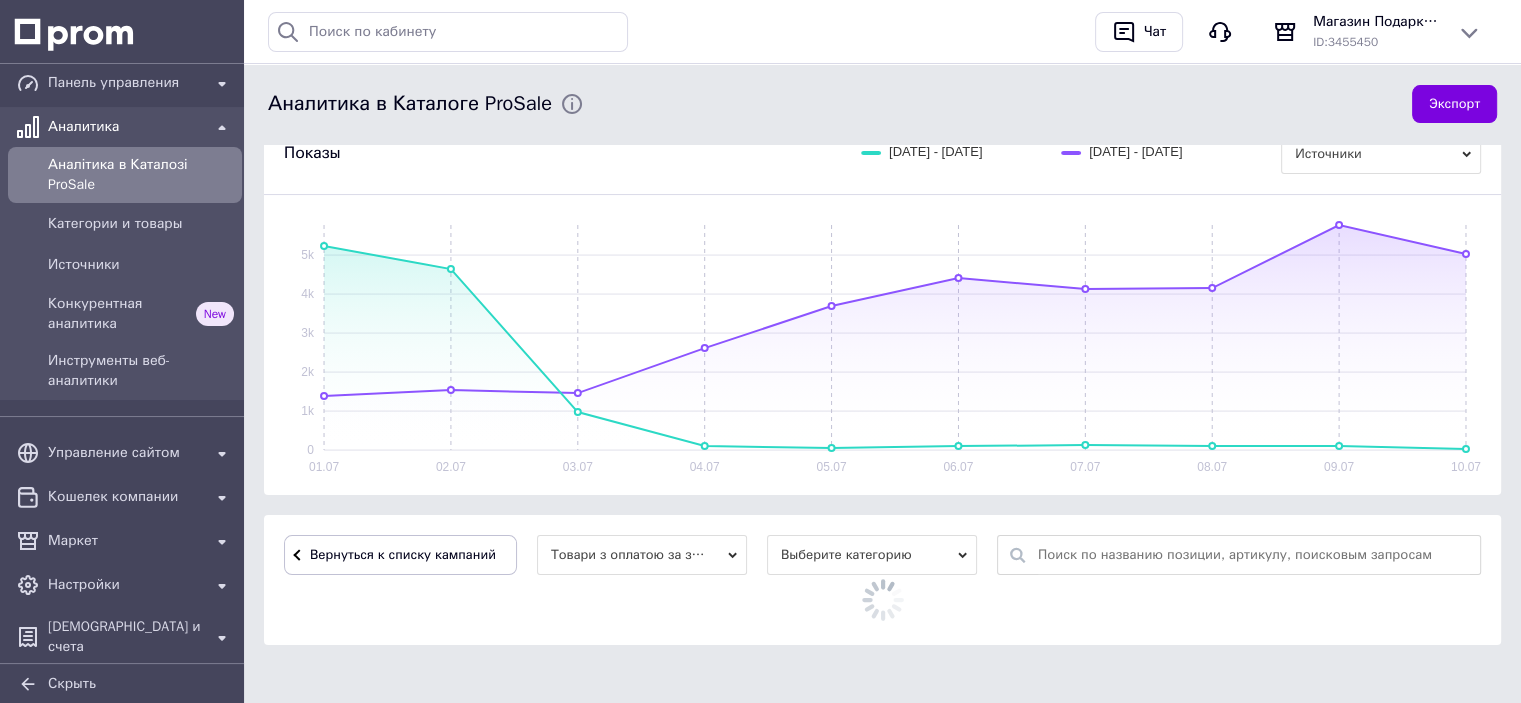 scroll, scrollTop: 634, scrollLeft: 0, axis: vertical 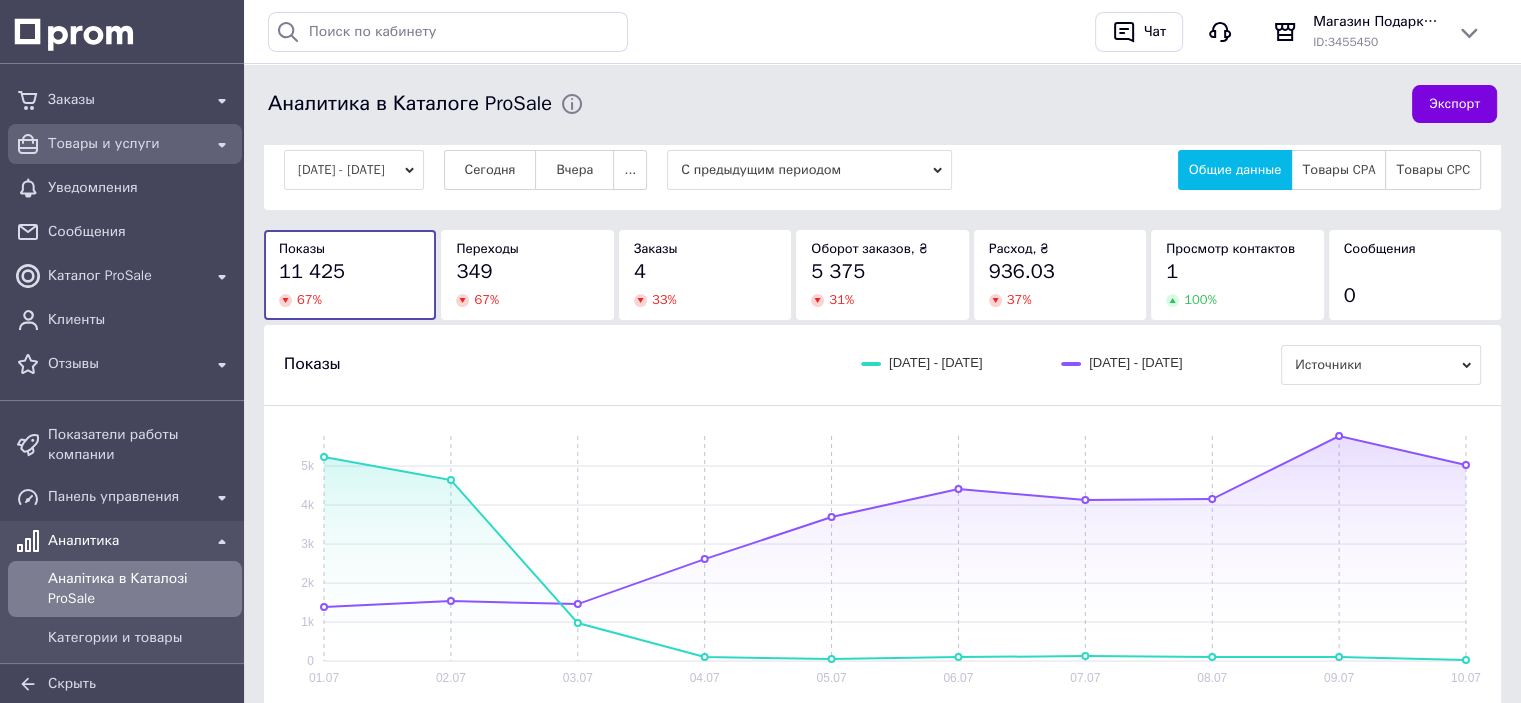 click on "Товары и услуги" at bounding box center [125, 144] 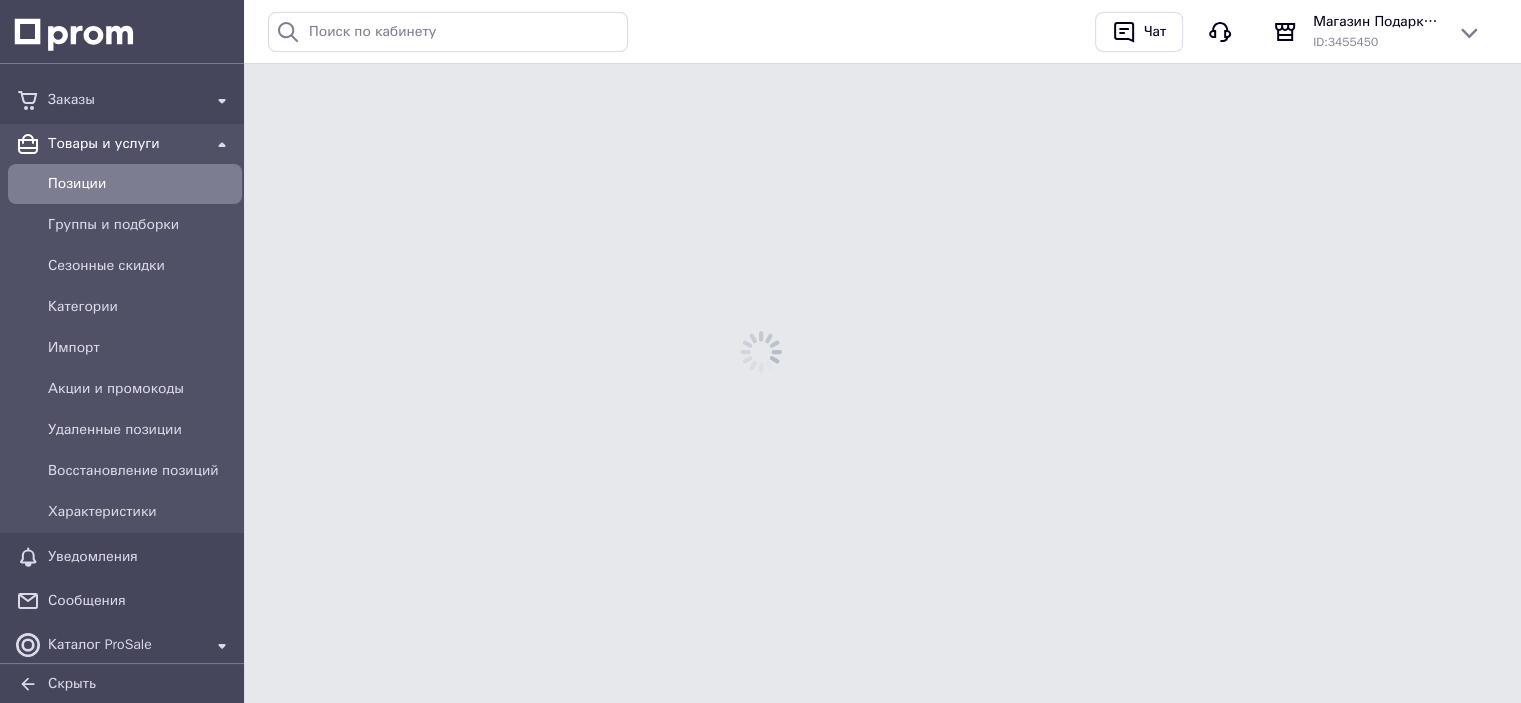 scroll, scrollTop: 0, scrollLeft: 0, axis: both 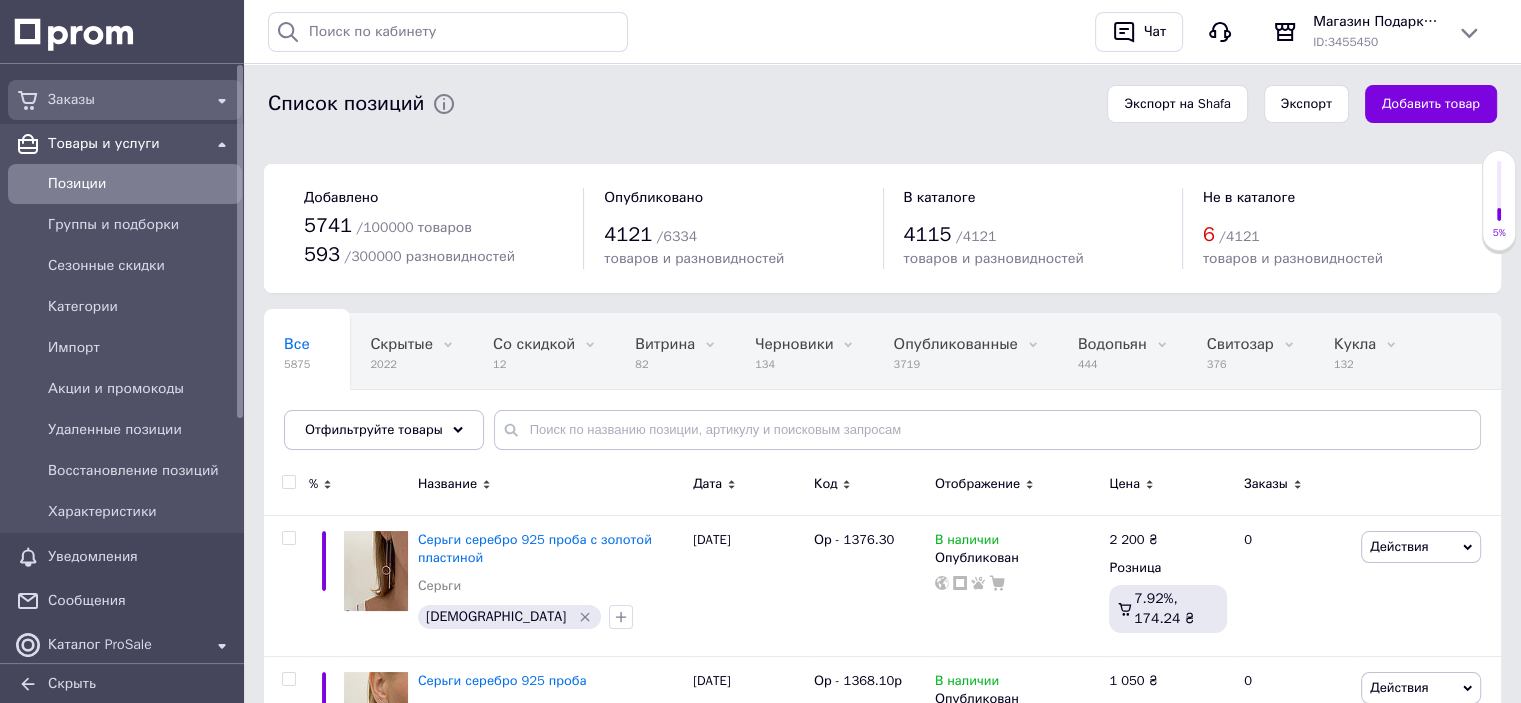 click on "Заказы" at bounding box center (125, 100) 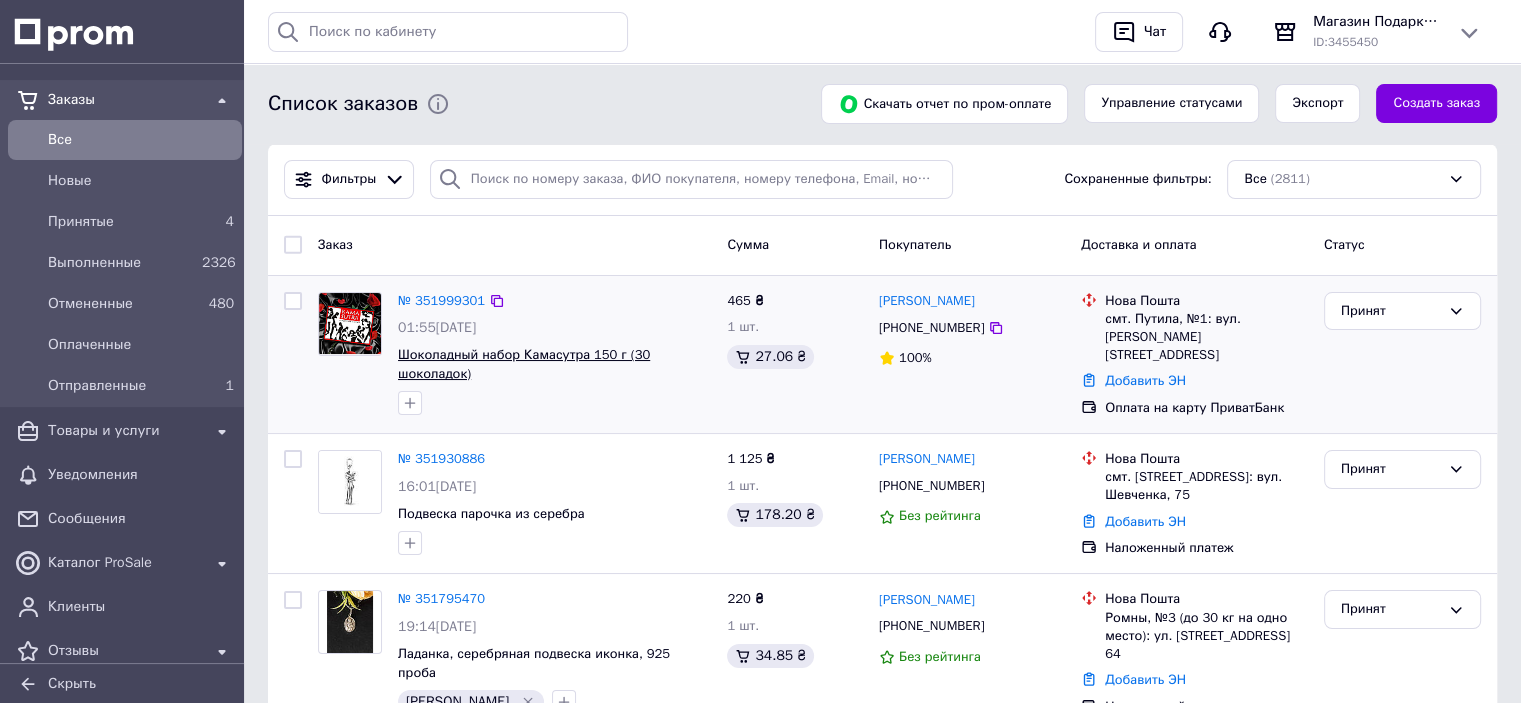 click on "Шоколадный набор Камасутра 150 г (30 шоколадок)" at bounding box center [524, 364] 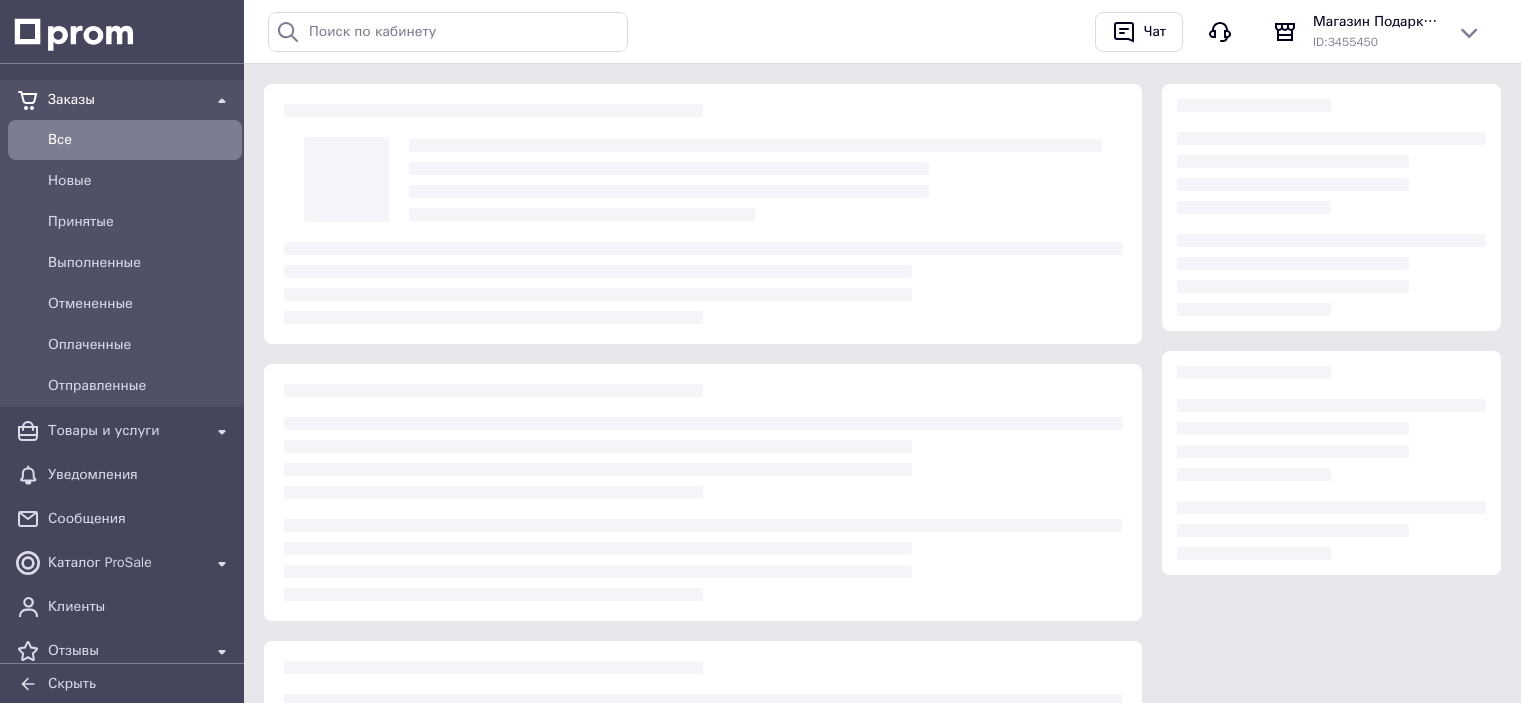 scroll, scrollTop: 0, scrollLeft: 0, axis: both 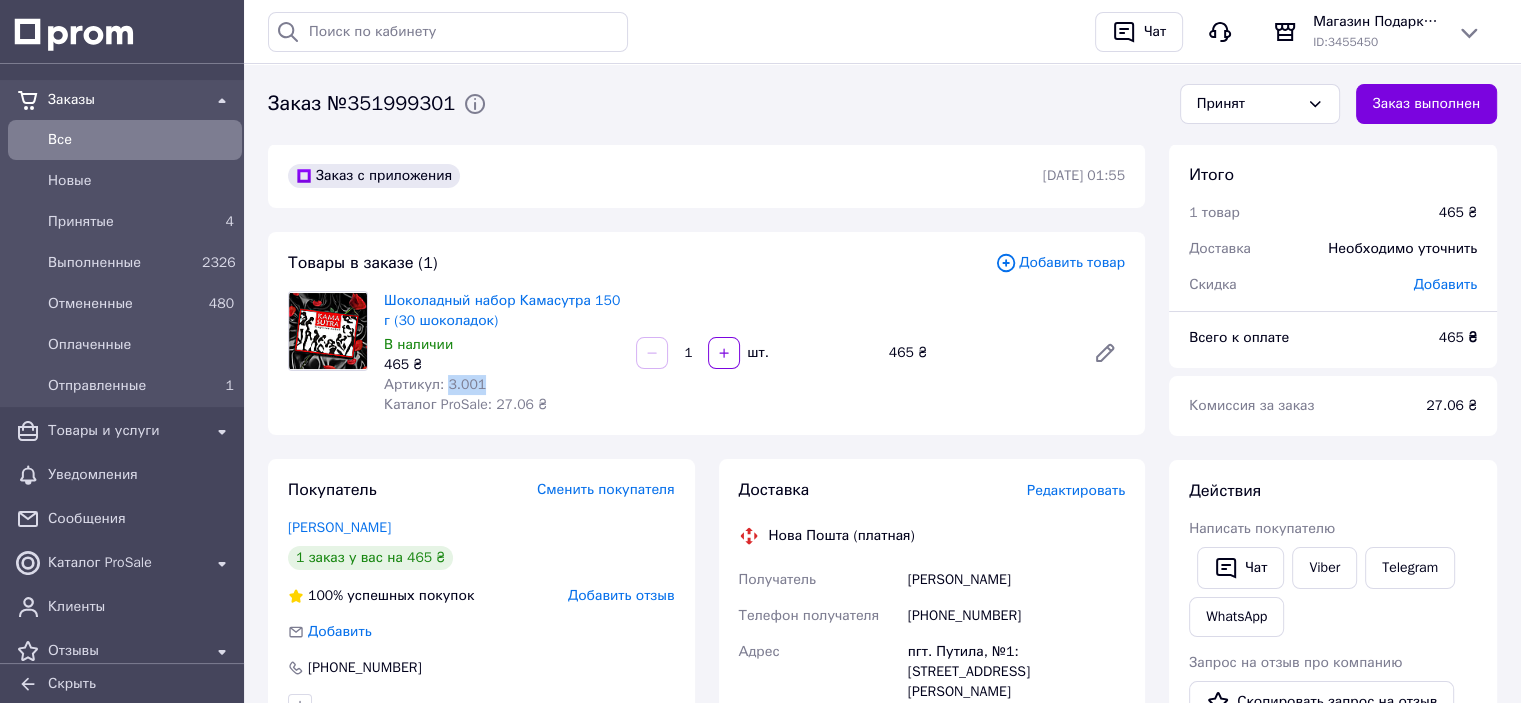 drag, startPoint x: 467, startPoint y: 385, endPoint x: 444, endPoint y: 385, distance: 23 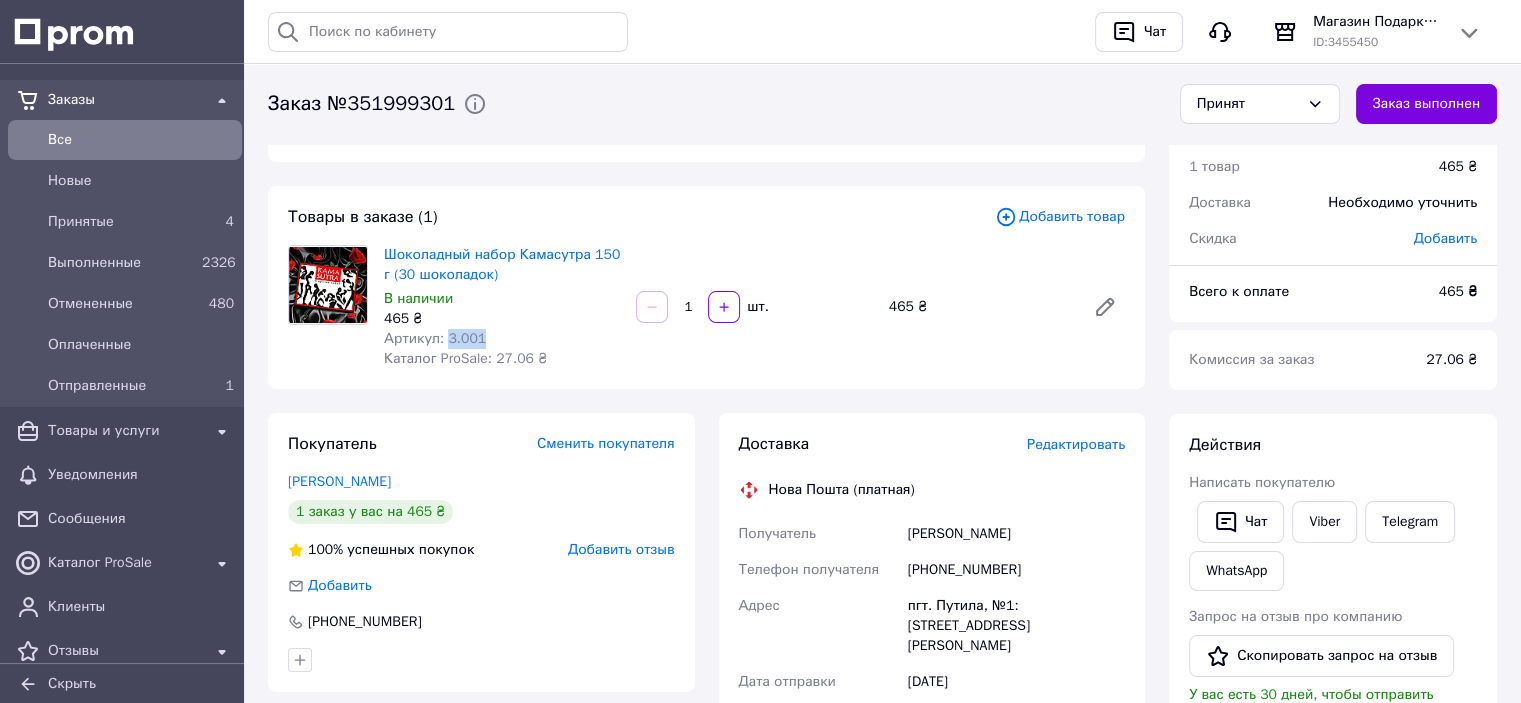 scroll, scrollTop: 100, scrollLeft: 0, axis: vertical 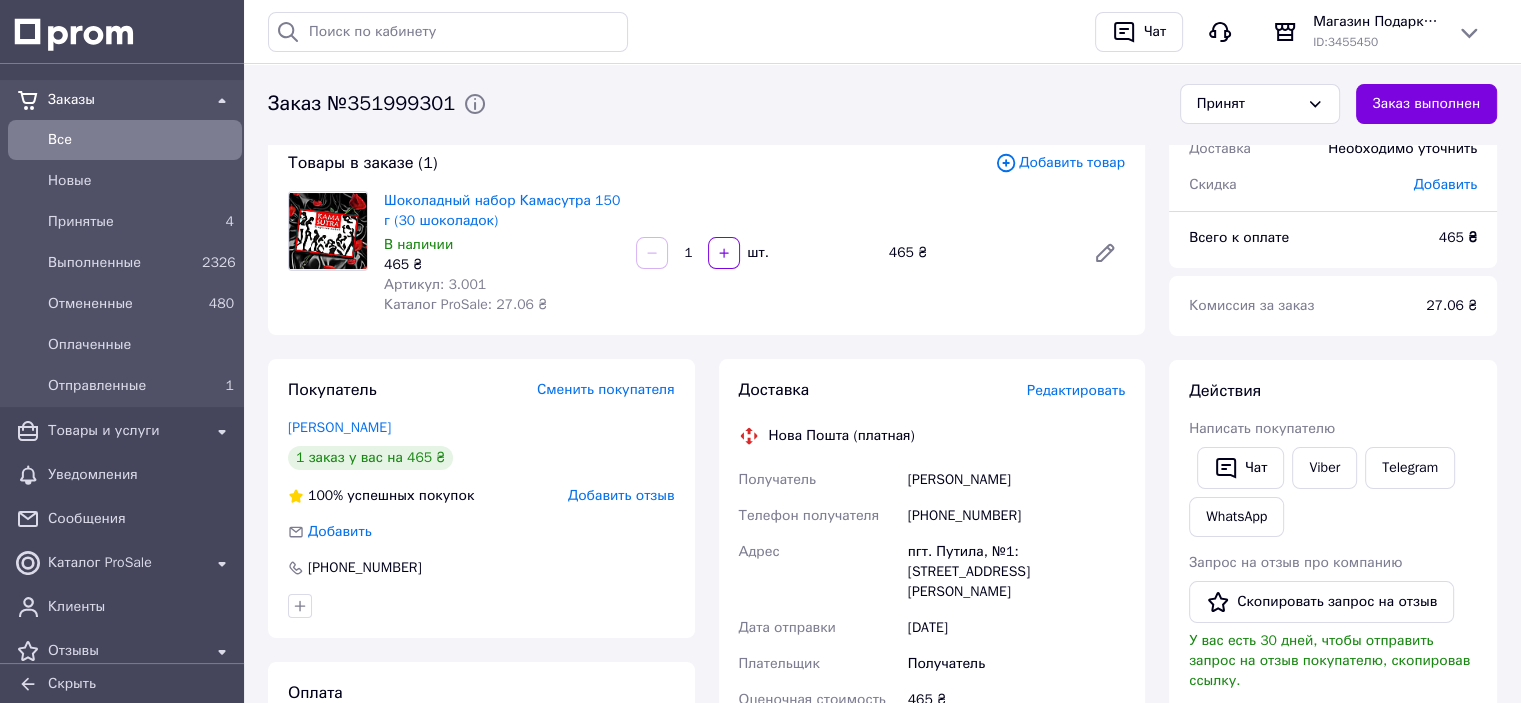 click on "[PHONE_NUMBER]" at bounding box center [1016, 516] 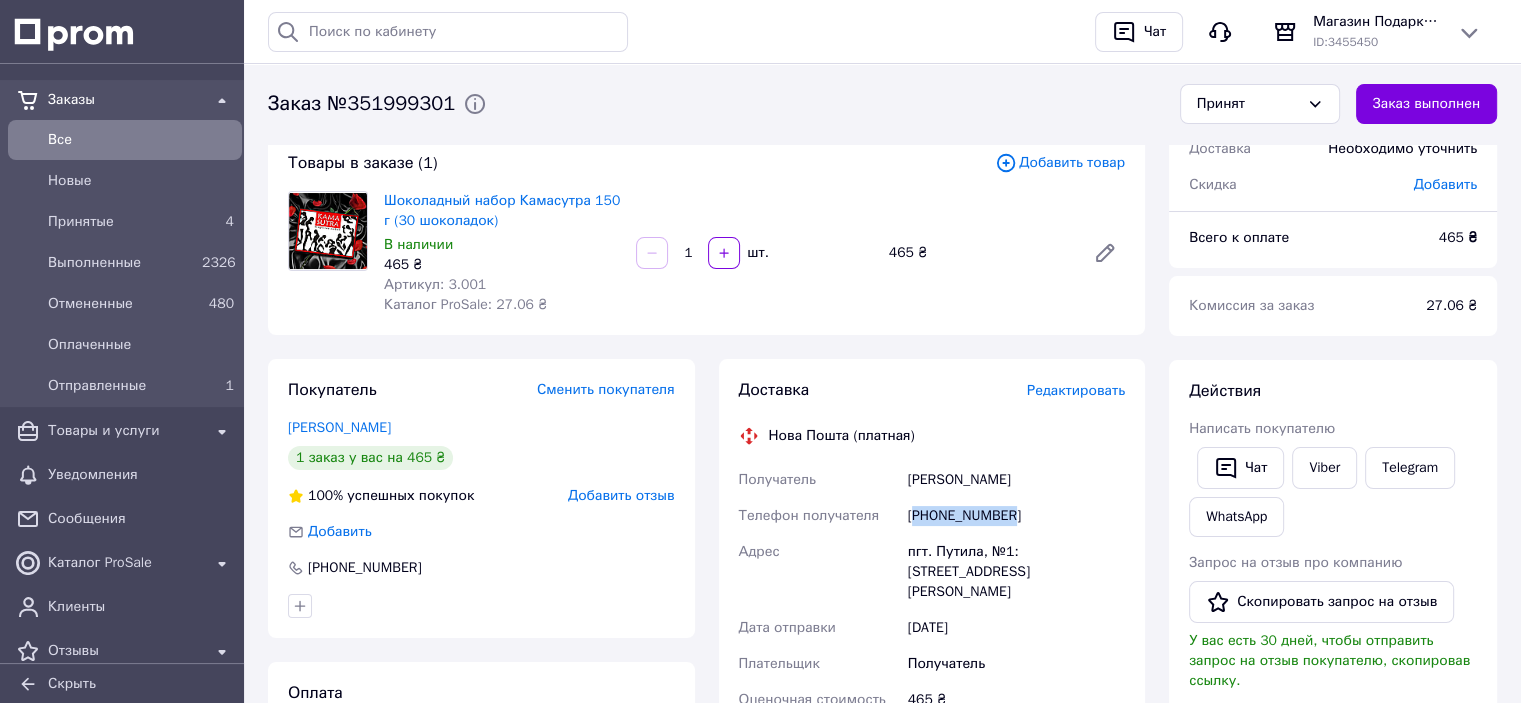click on "[PHONE_NUMBER]" at bounding box center (1016, 516) 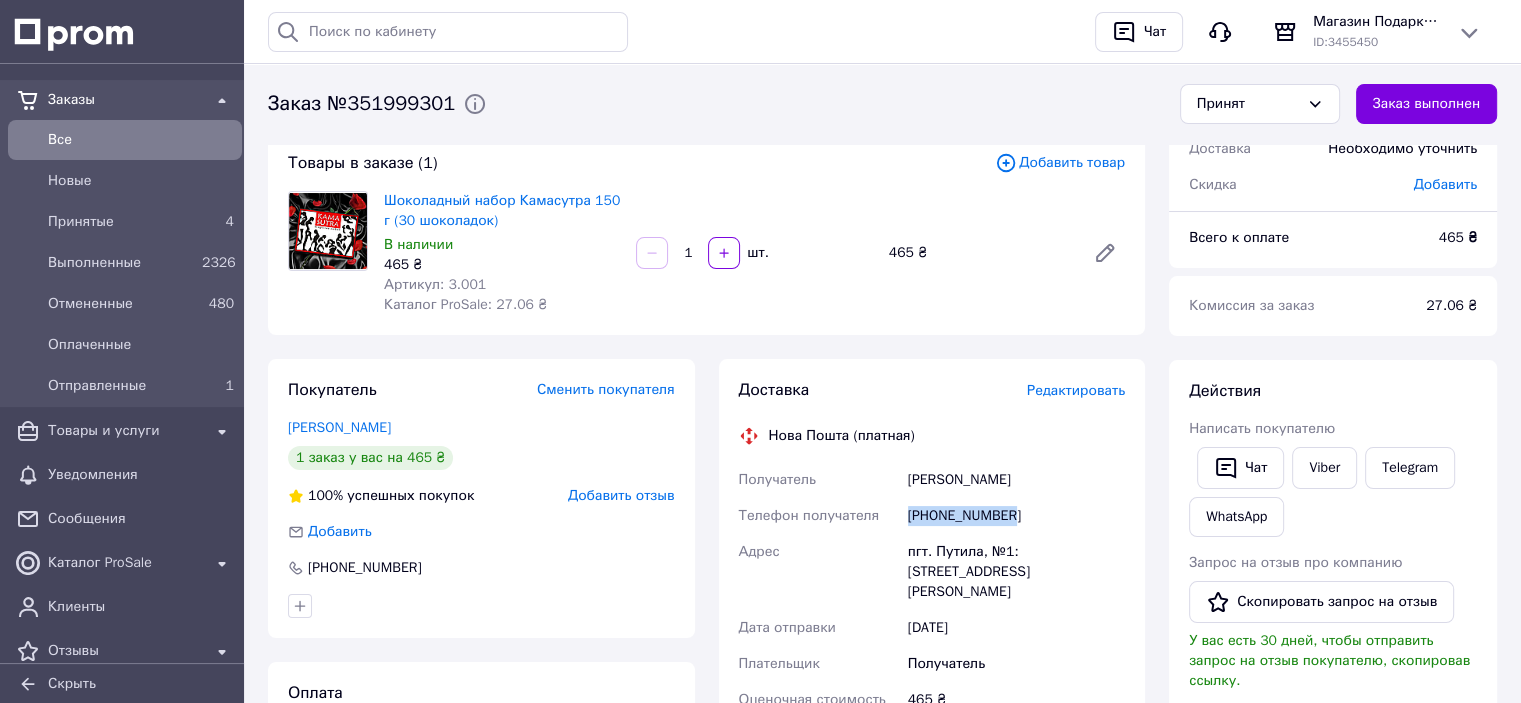 drag, startPoint x: 1004, startPoint y: 516, endPoint x: 910, endPoint y: 526, distance: 94.53042 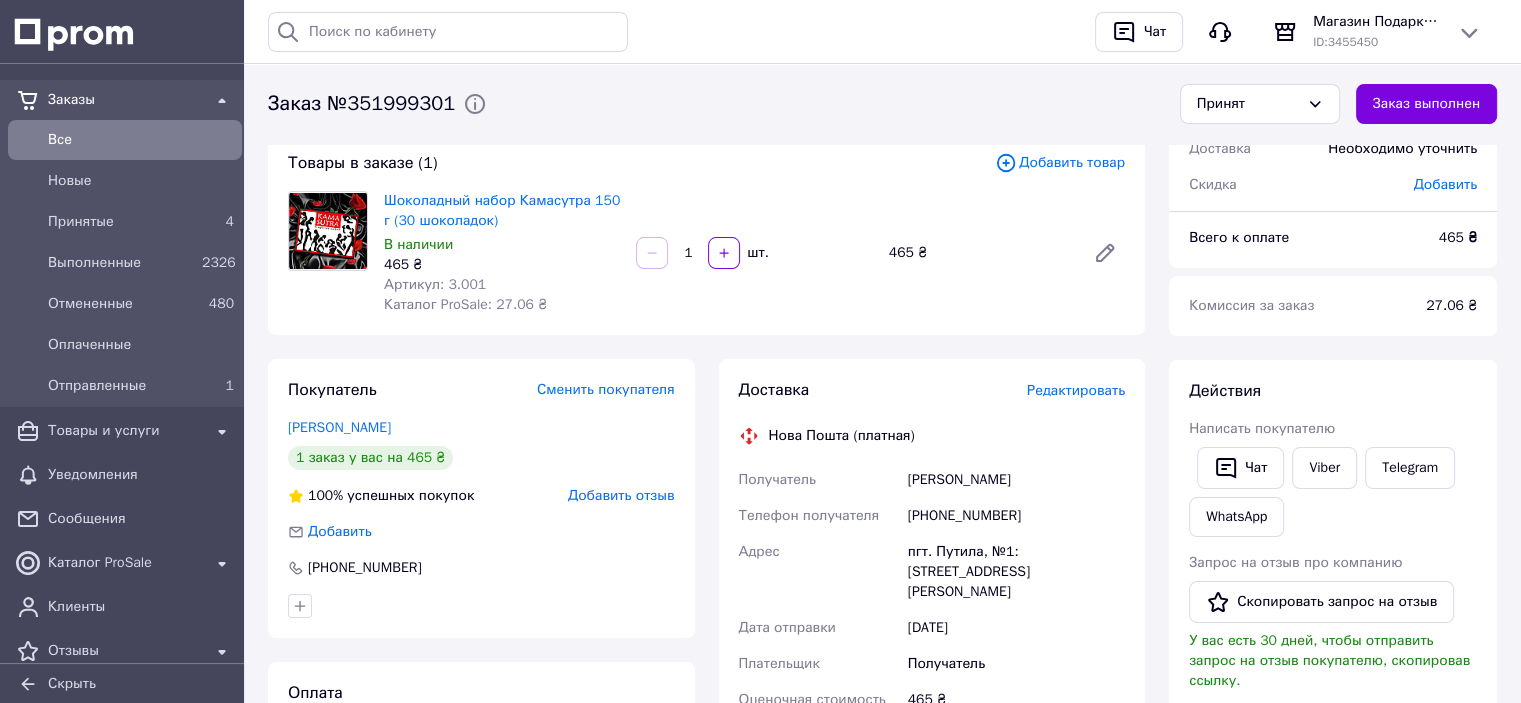 click on "Кричун Богдан" at bounding box center [1016, 480] 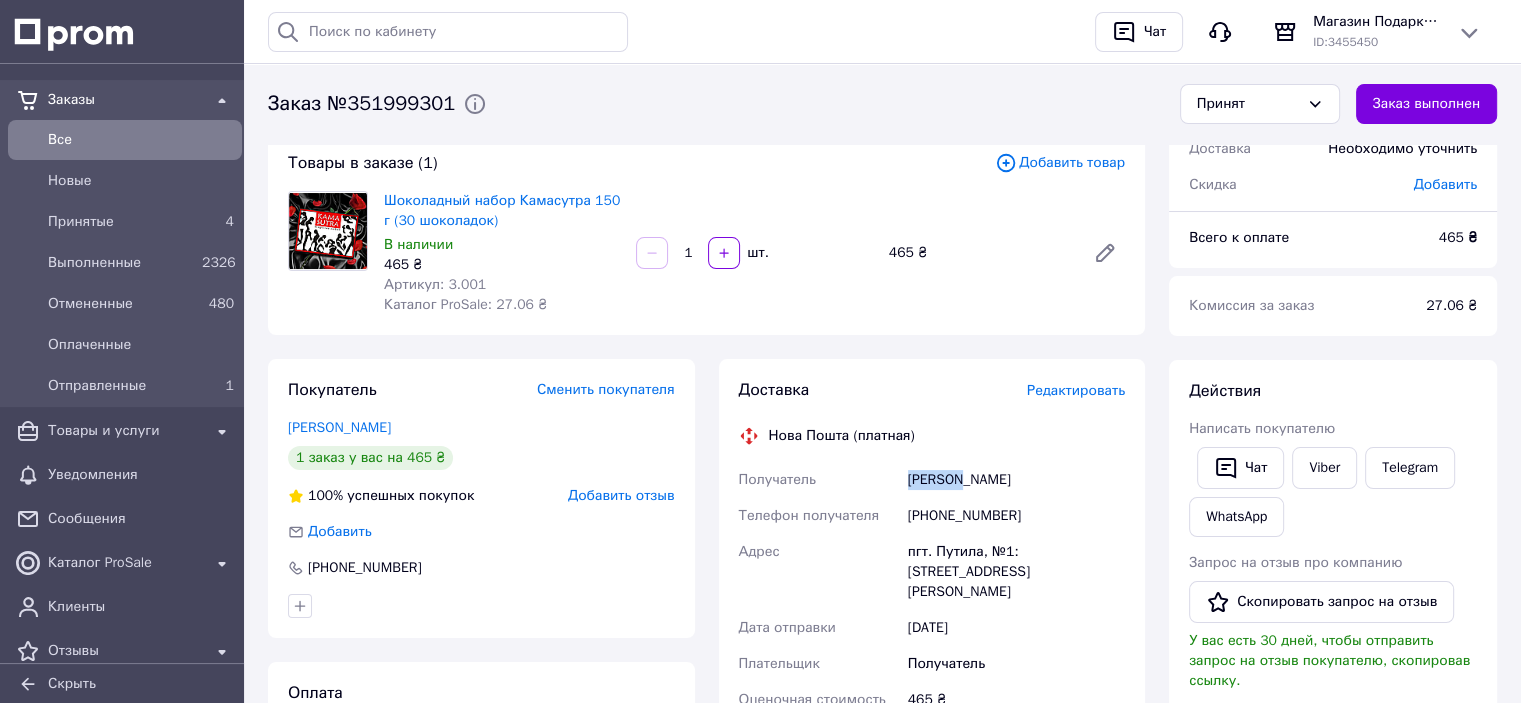 click on "Кричун Богдан" at bounding box center (1016, 480) 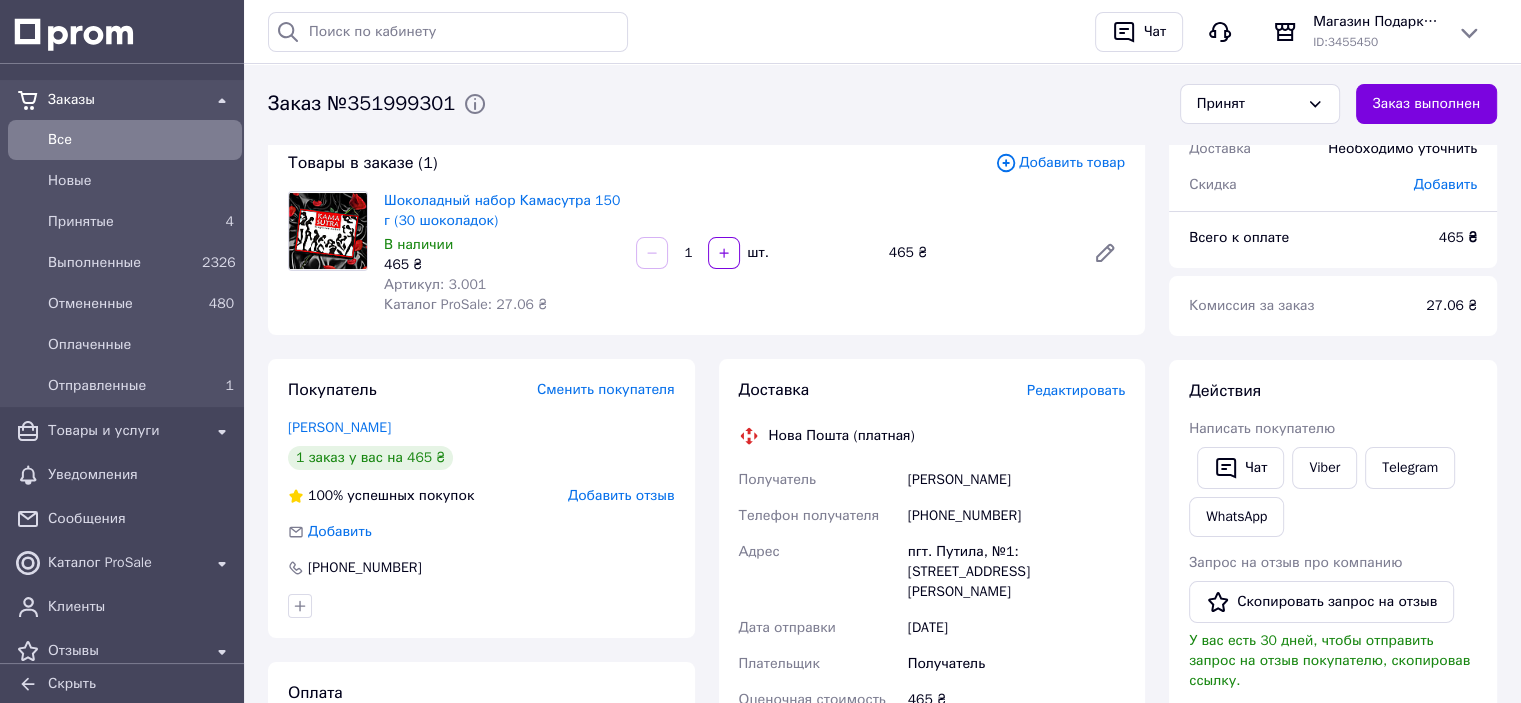 click on "Кричун Богдан" at bounding box center (1016, 480) 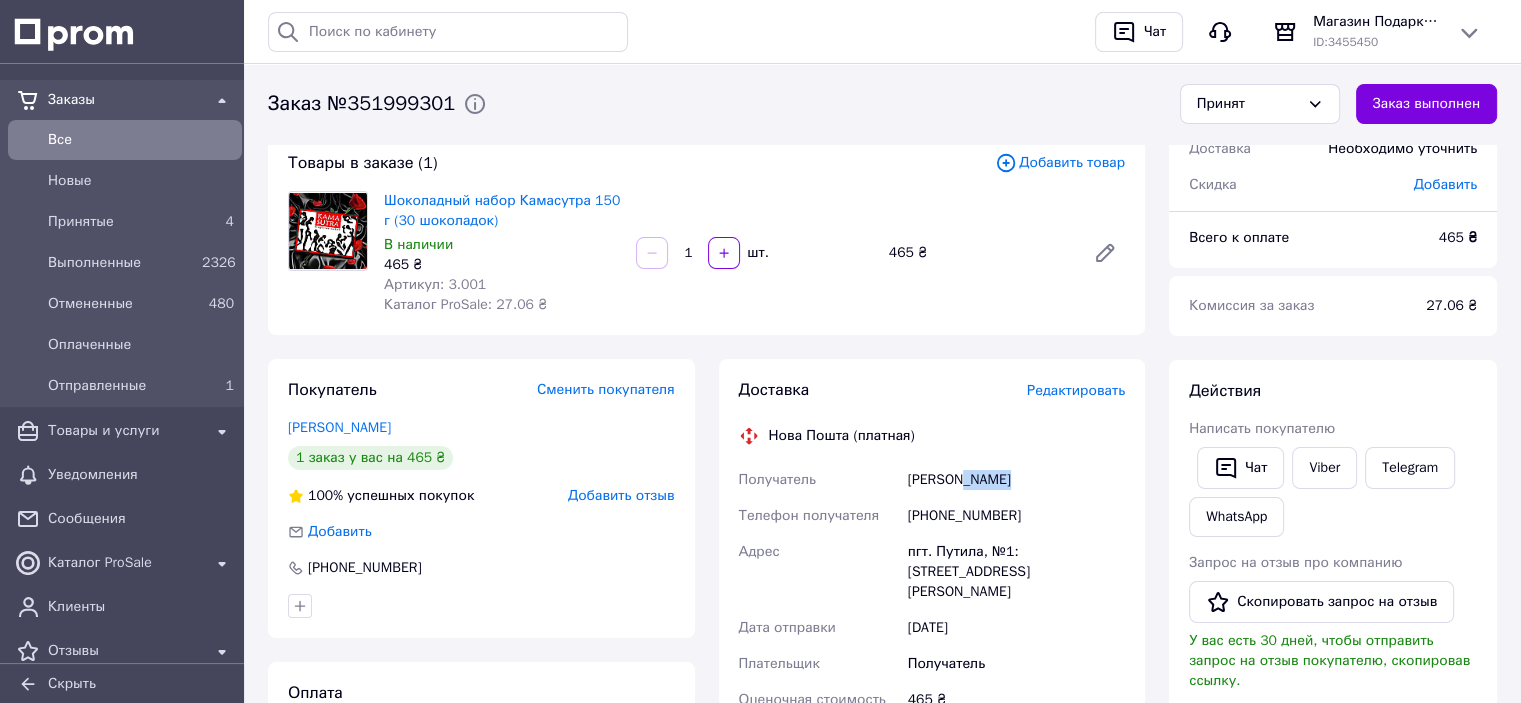click on "Кричун Богдан" at bounding box center (1016, 480) 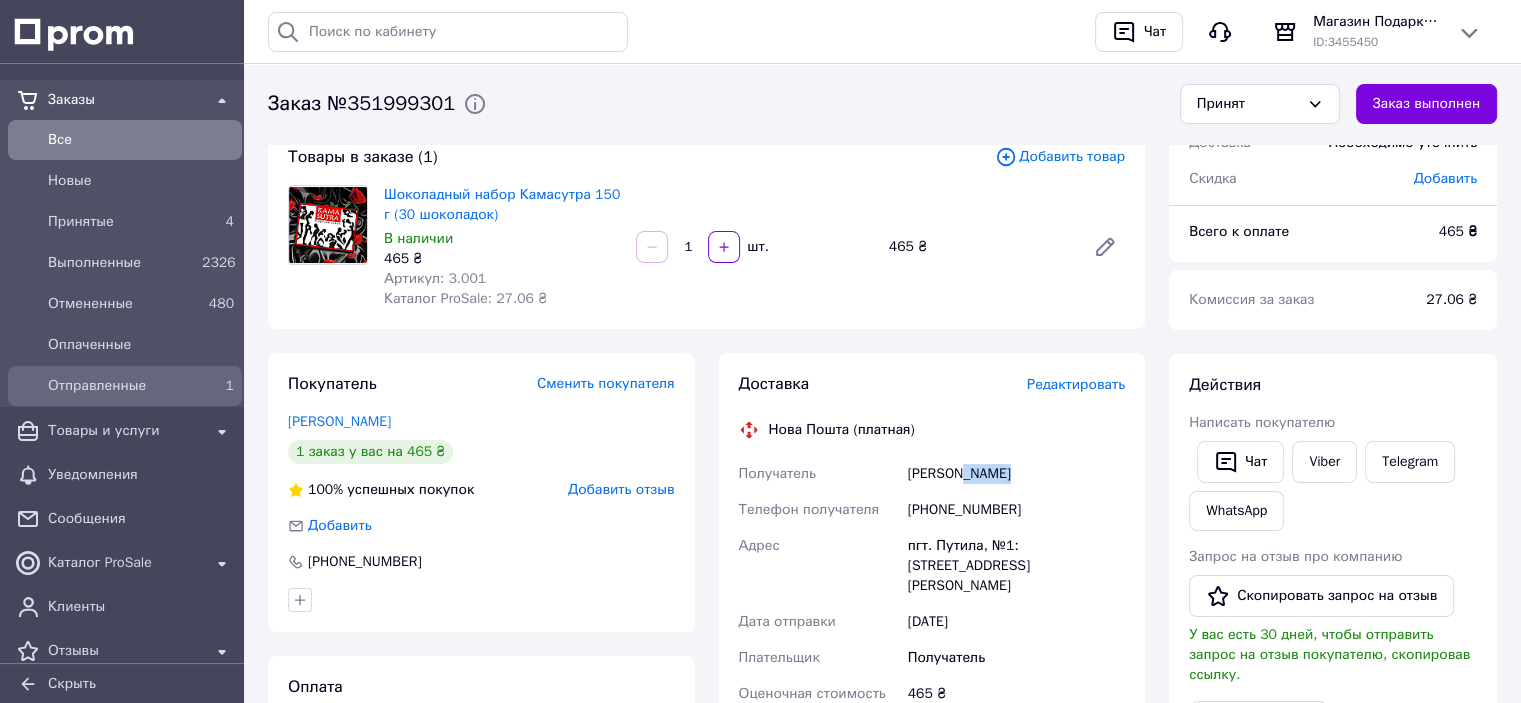 scroll, scrollTop: 0, scrollLeft: 0, axis: both 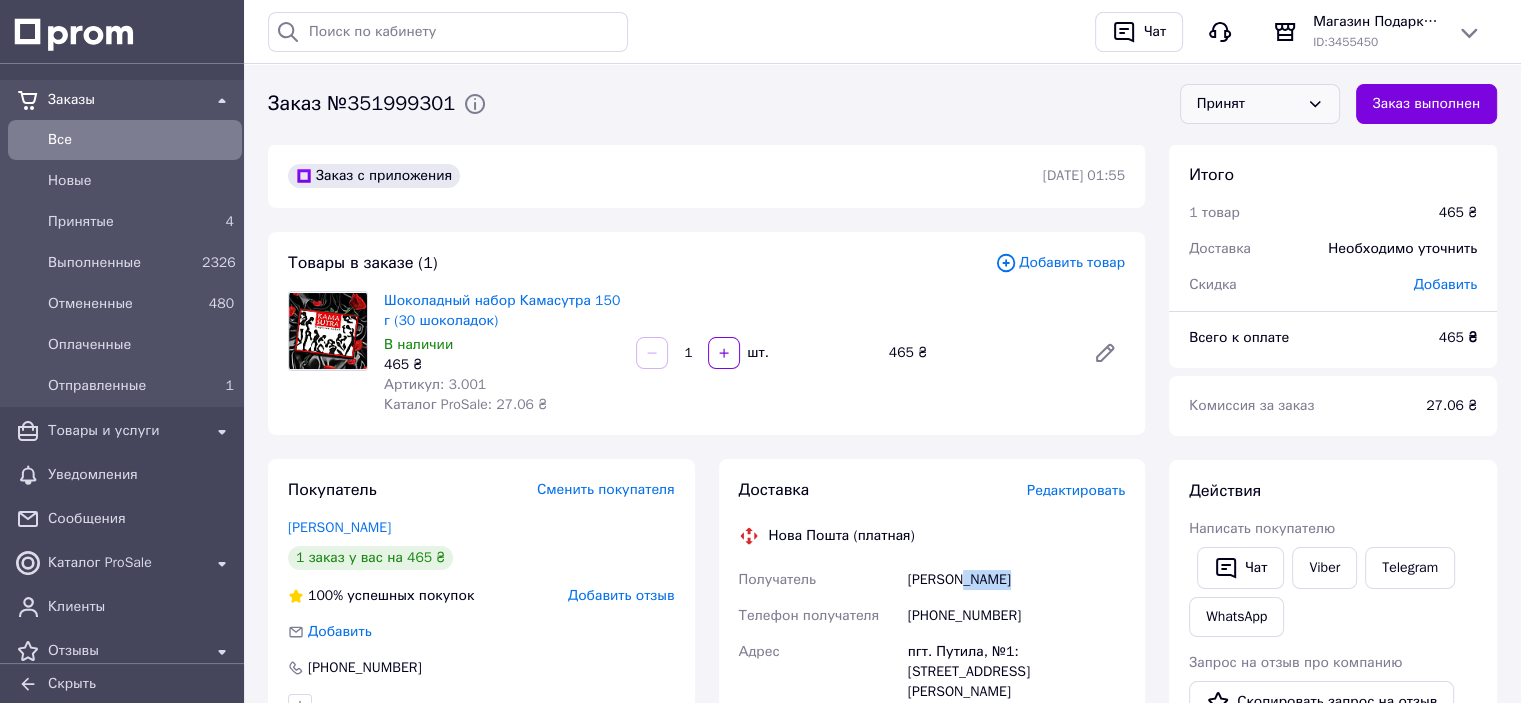 click on "Принят" at bounding box center [1248, 104] 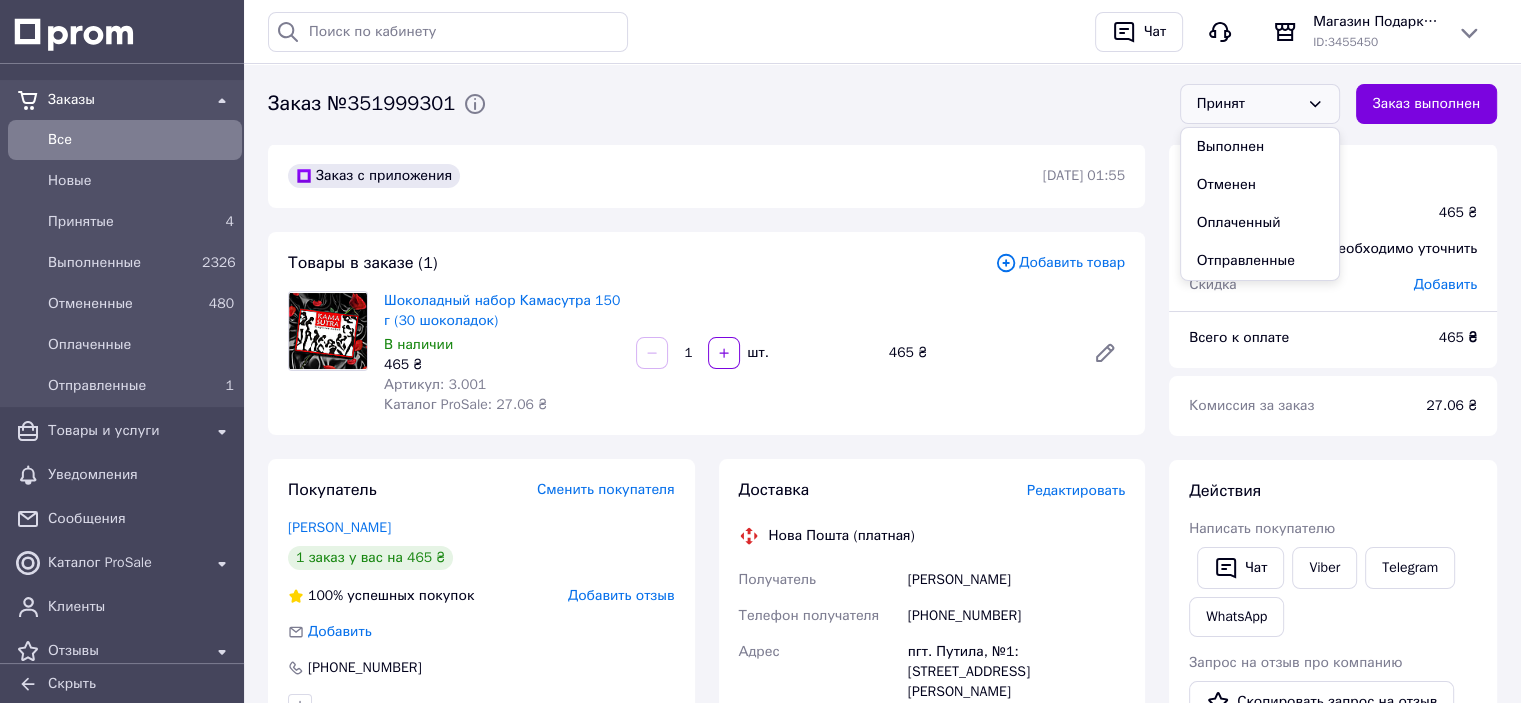 click on "Заказ №351999301" at bounding box center [712, 104] 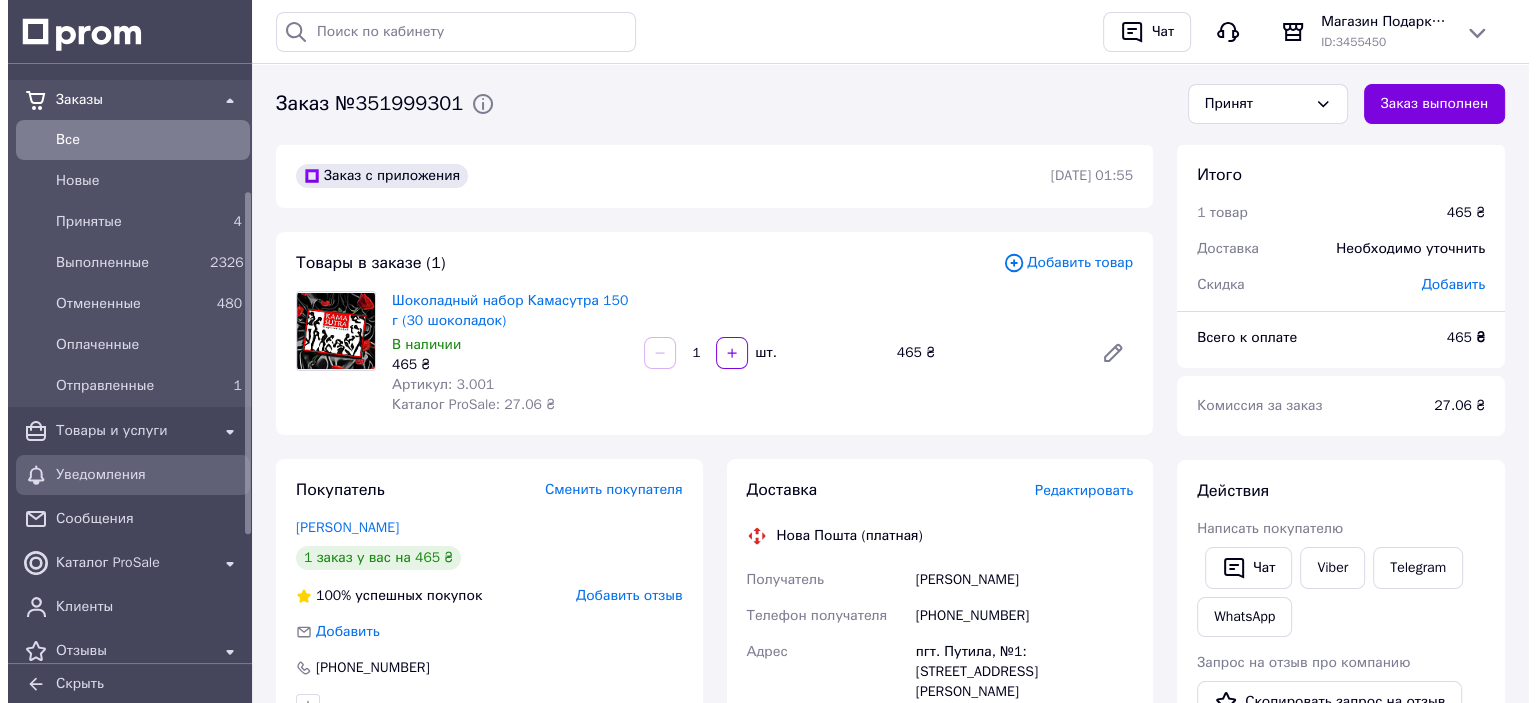 scroll, scrollTop: 400, scrollLeft: 0, axis: vertical 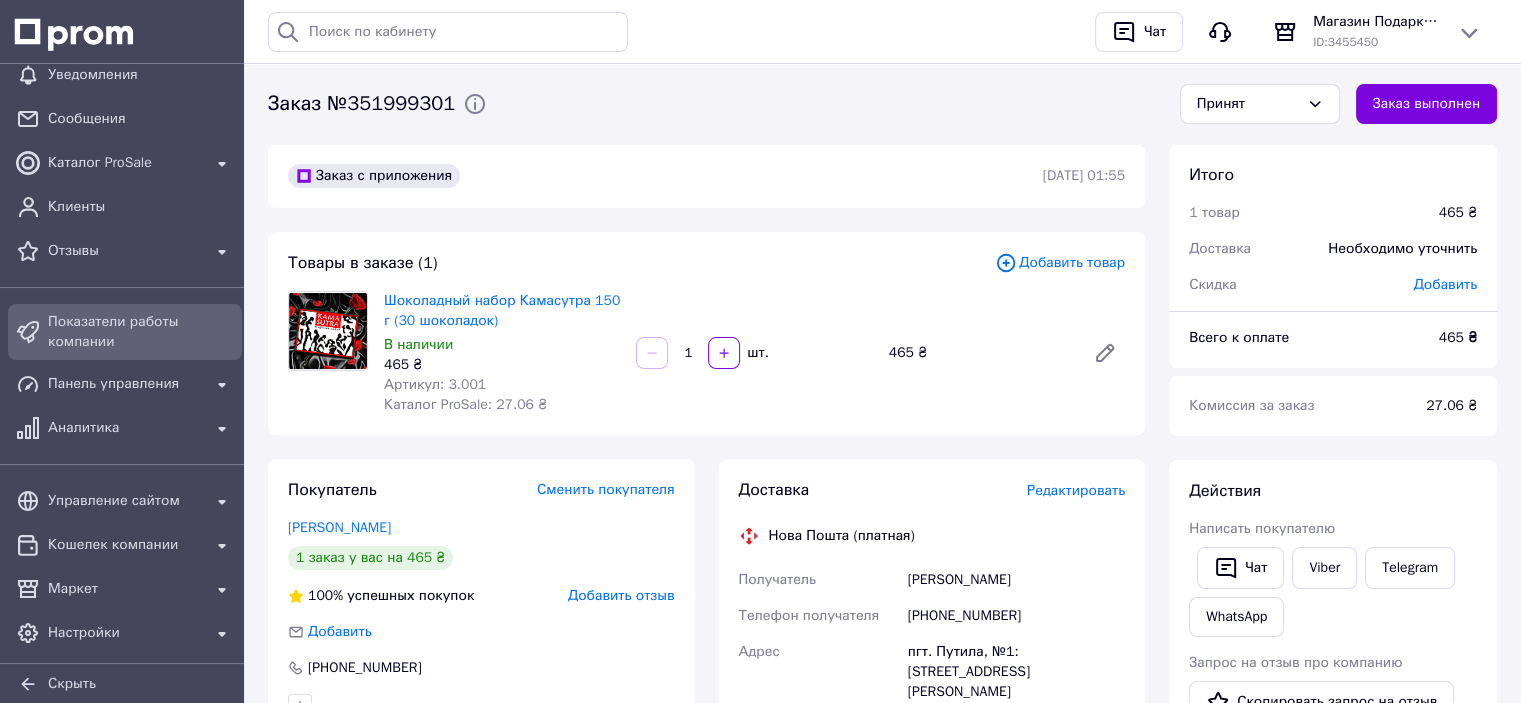 click on "Показатели работы компании" at bounding box center [141, 332] 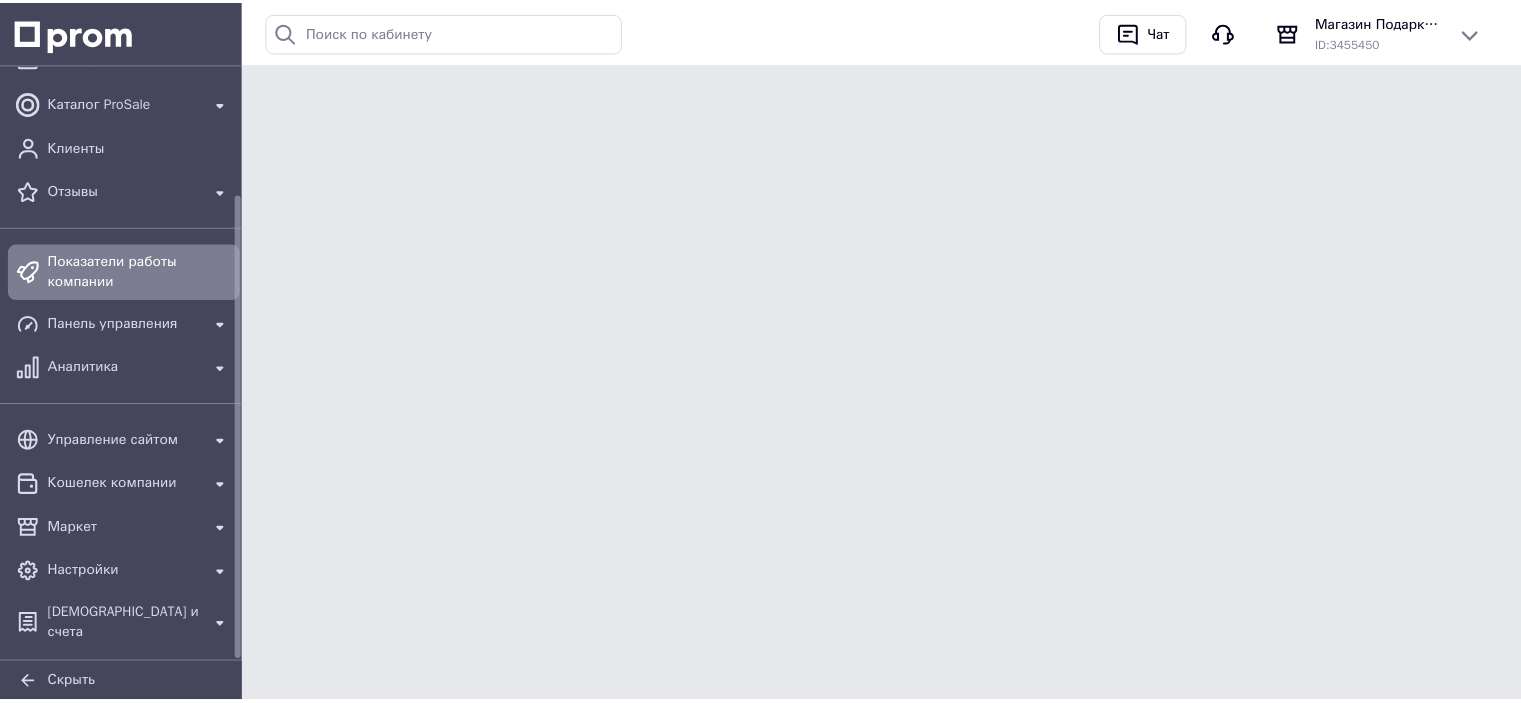scroll, scrollTop: 161, scrollLeft: 0, axis: vertical 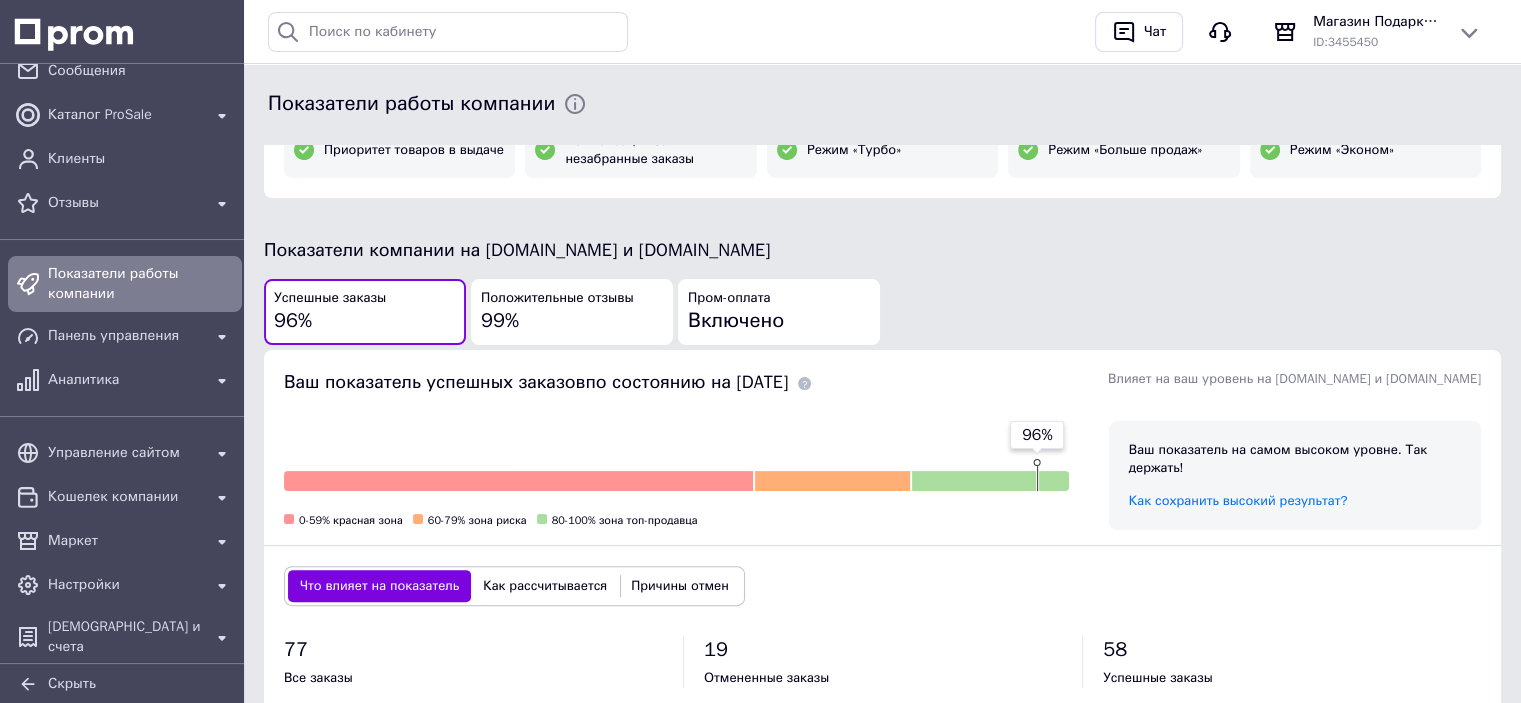 click on "Положительные отзывы 99%" at bounding box center (572, 312) 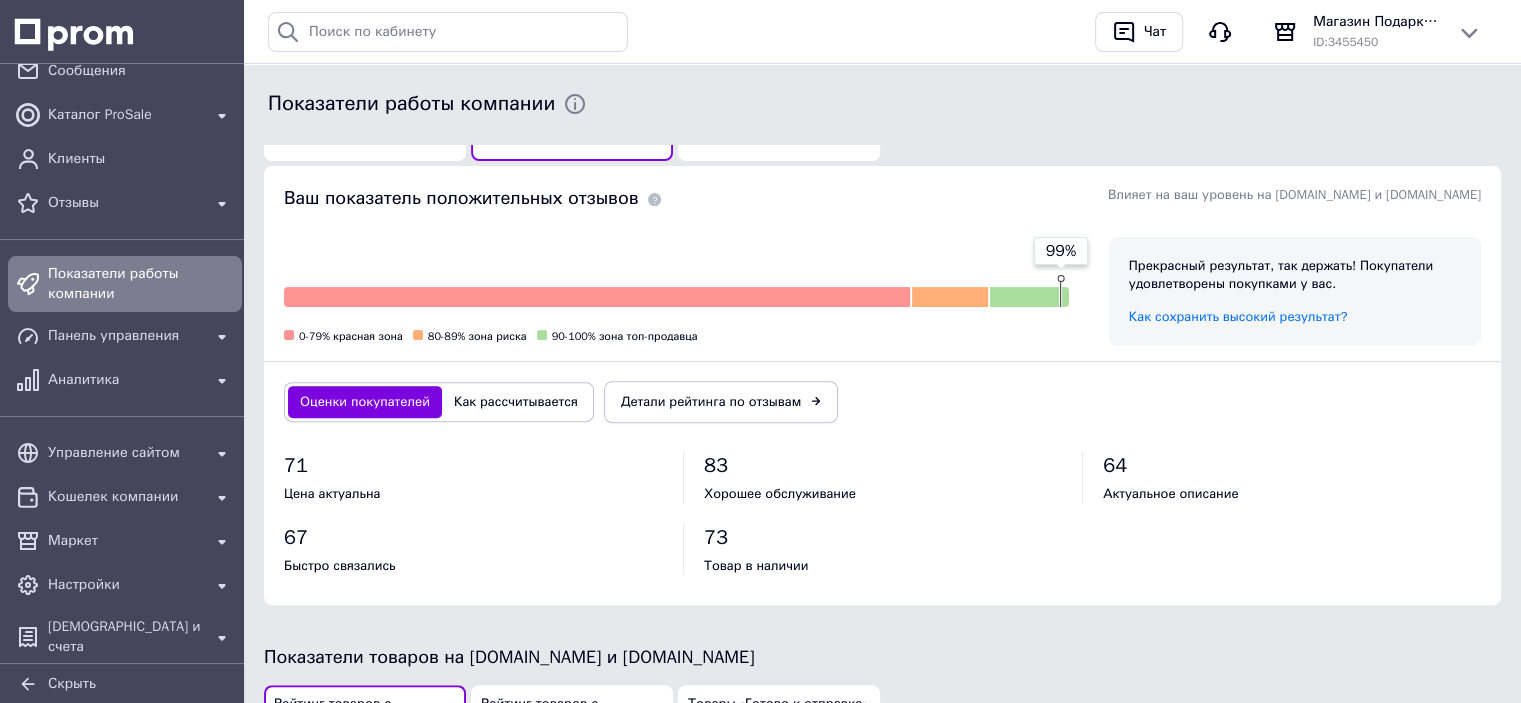 scroll, scrollTop: 500, scrollLeft: 0, axis: vertical 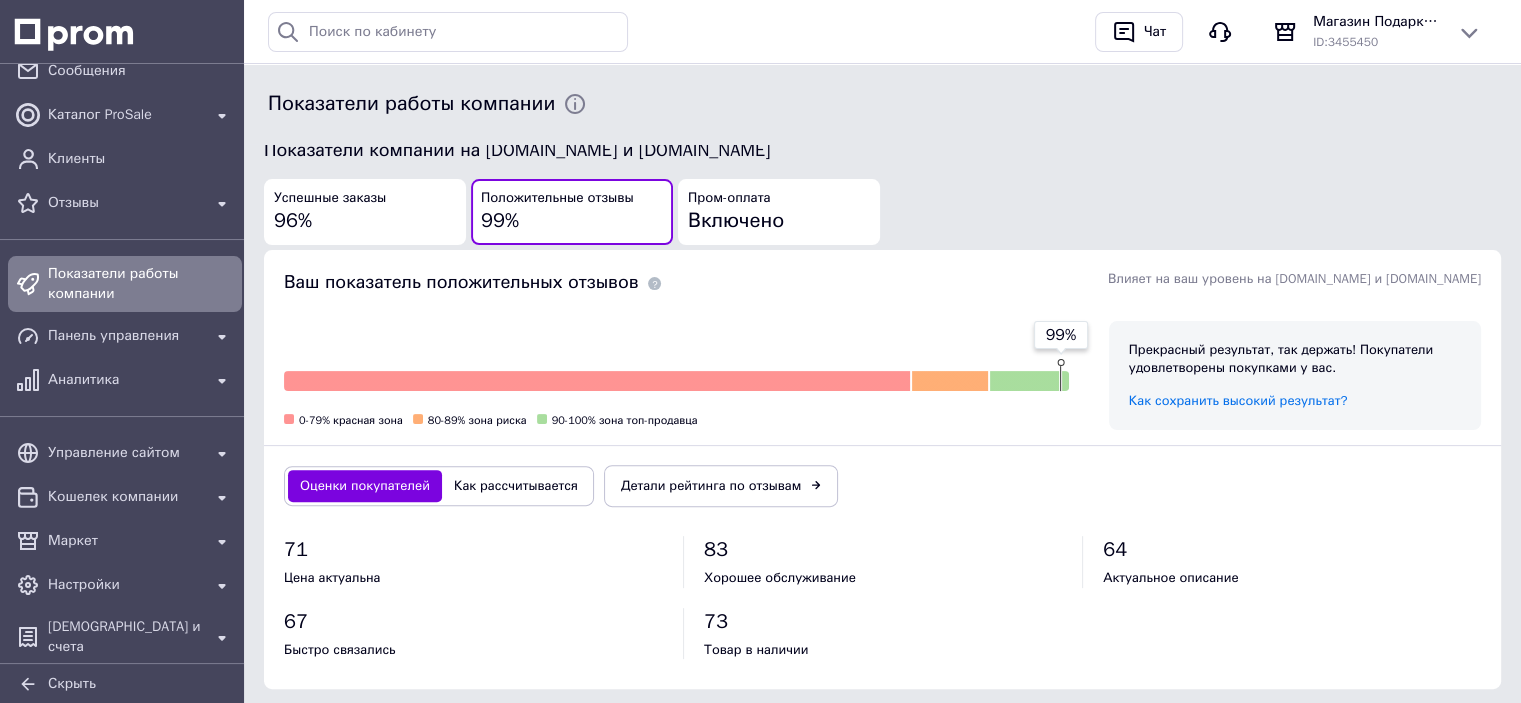 click on "Успешные заказы 96%" at bounding box center [365, 212] 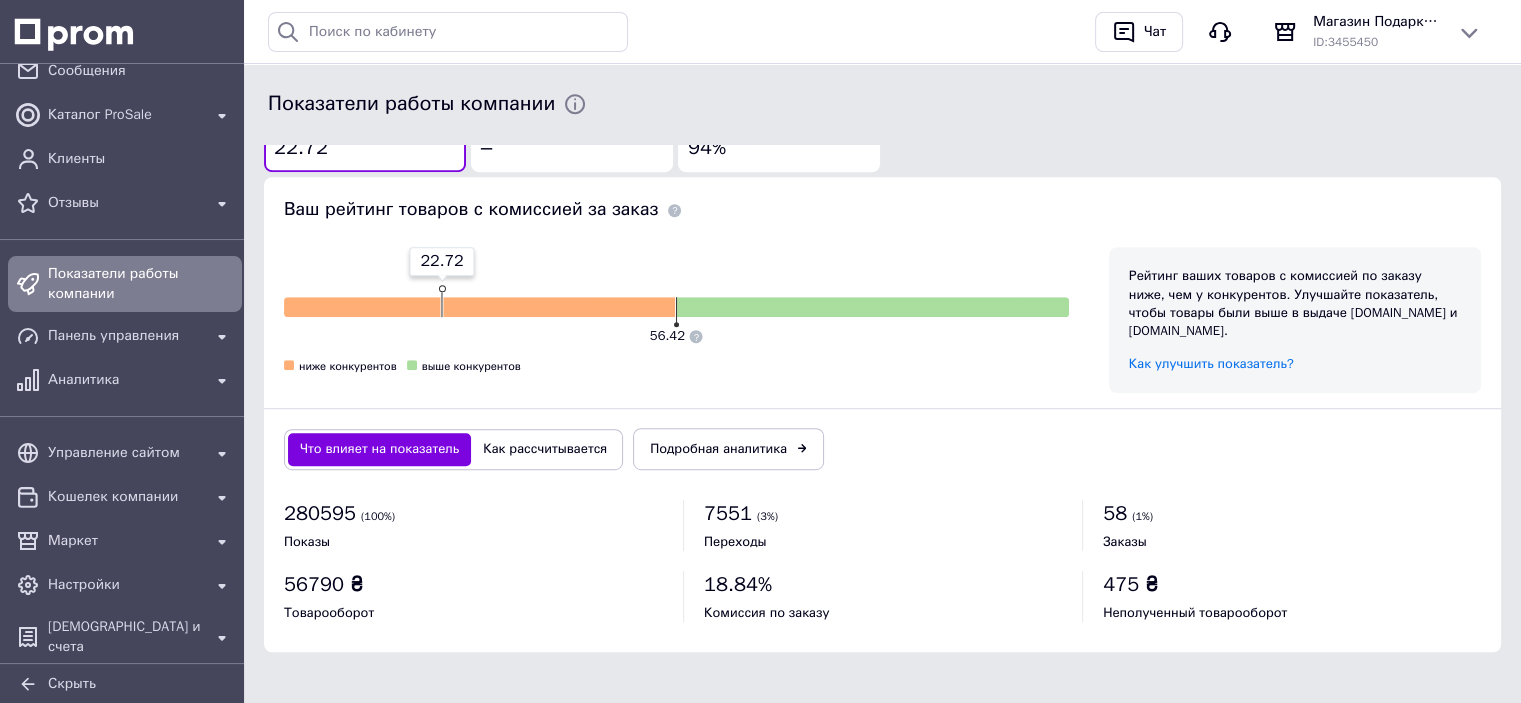 scroll, scrollTop: 1191, scrollLeft: 0, axis: vertical 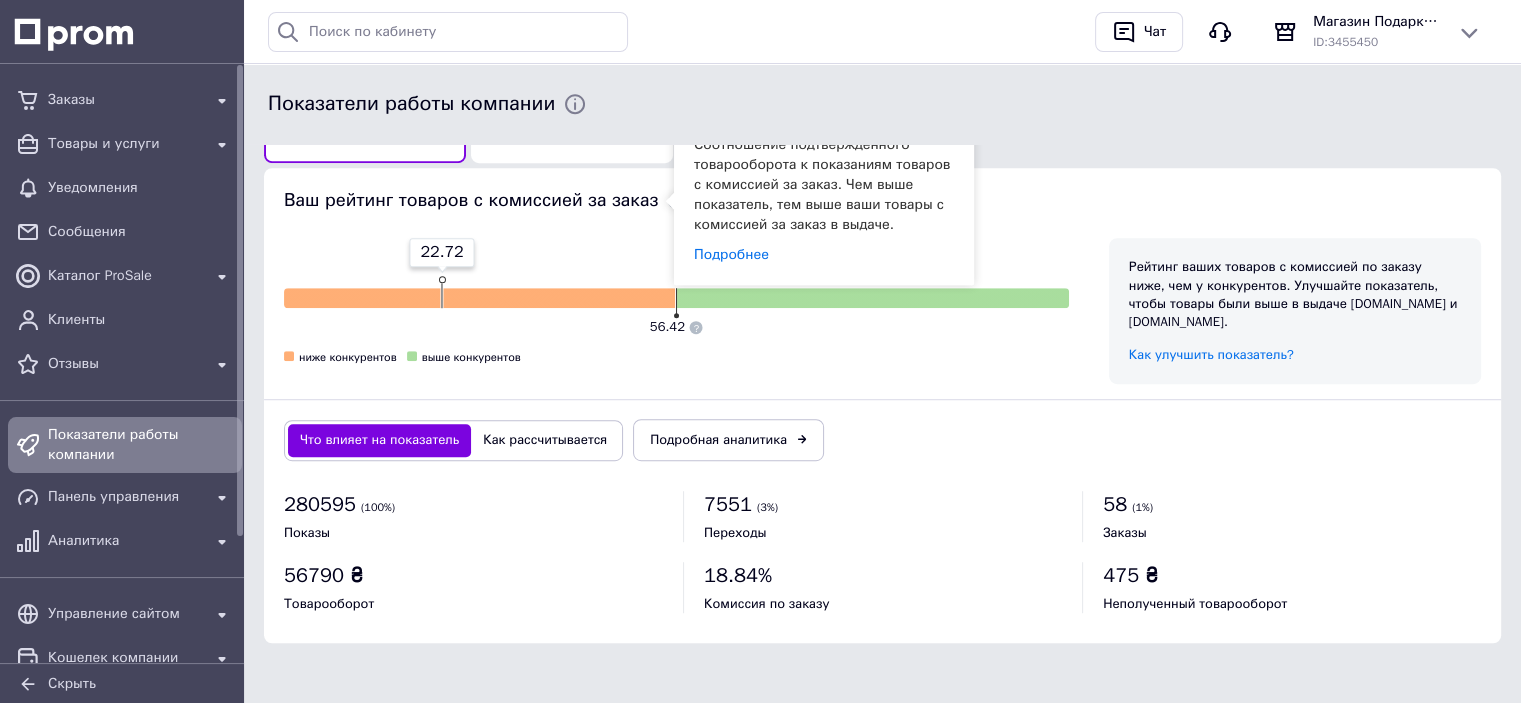 click at bounding box center (674, 201) 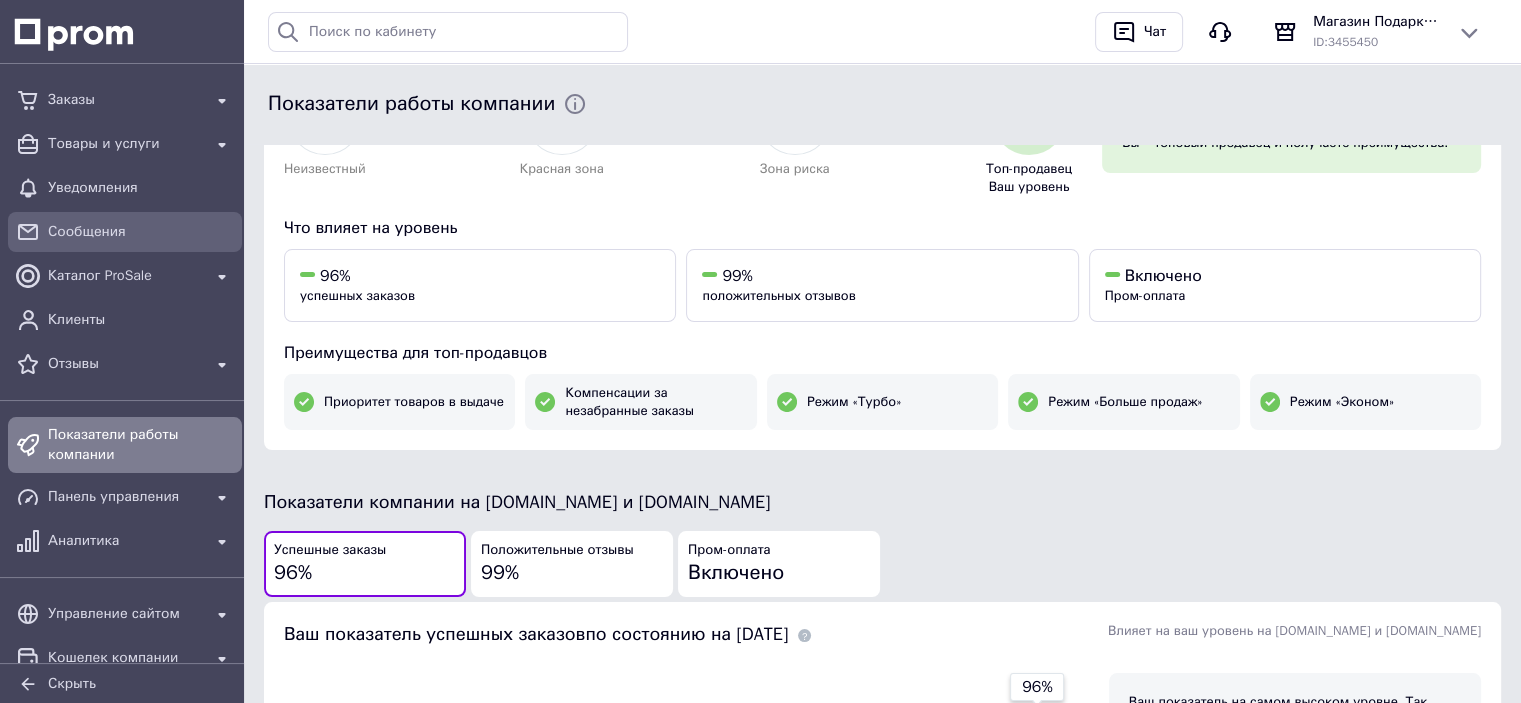 scroll, scrollTop: 0, scrollLeft: 0, axis: both 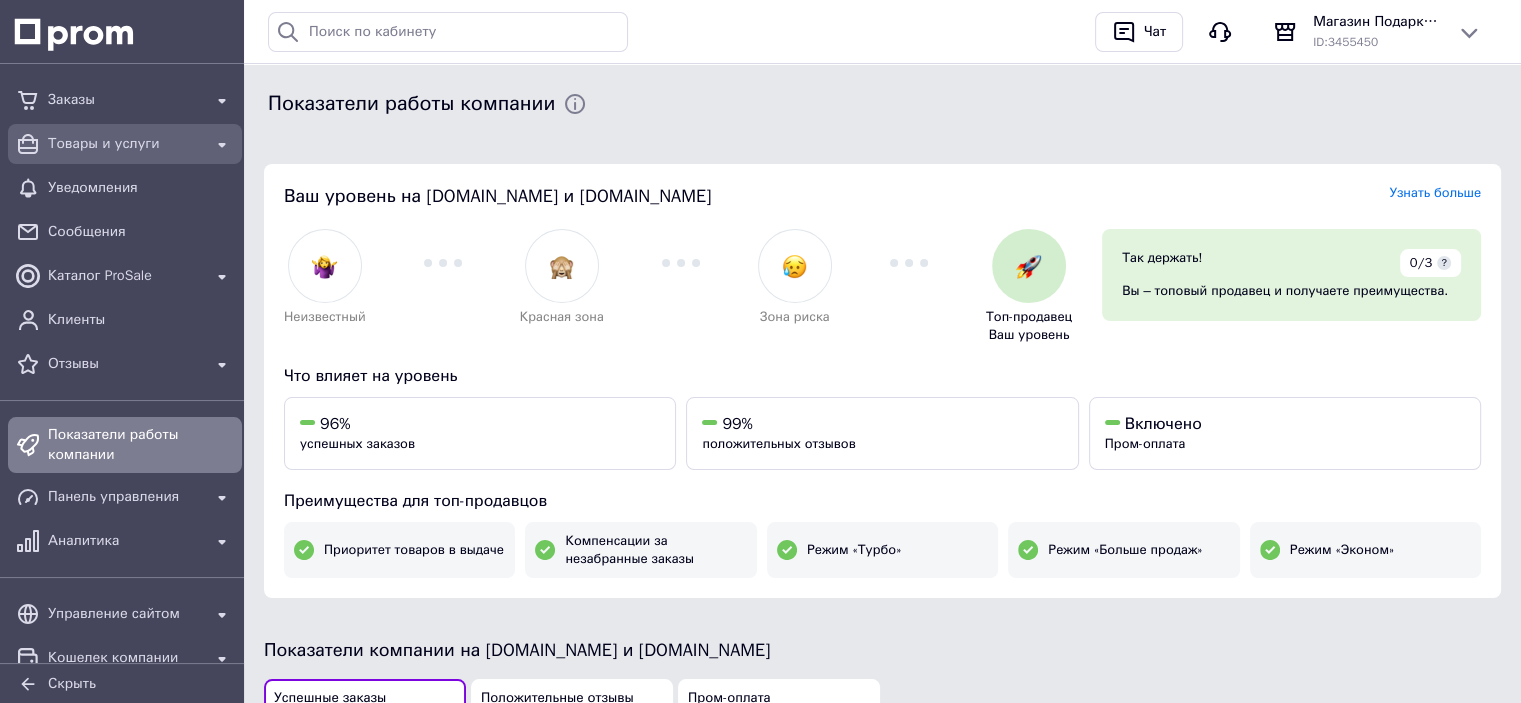click on "Товары и услуги" at bounding box center (125, 144) 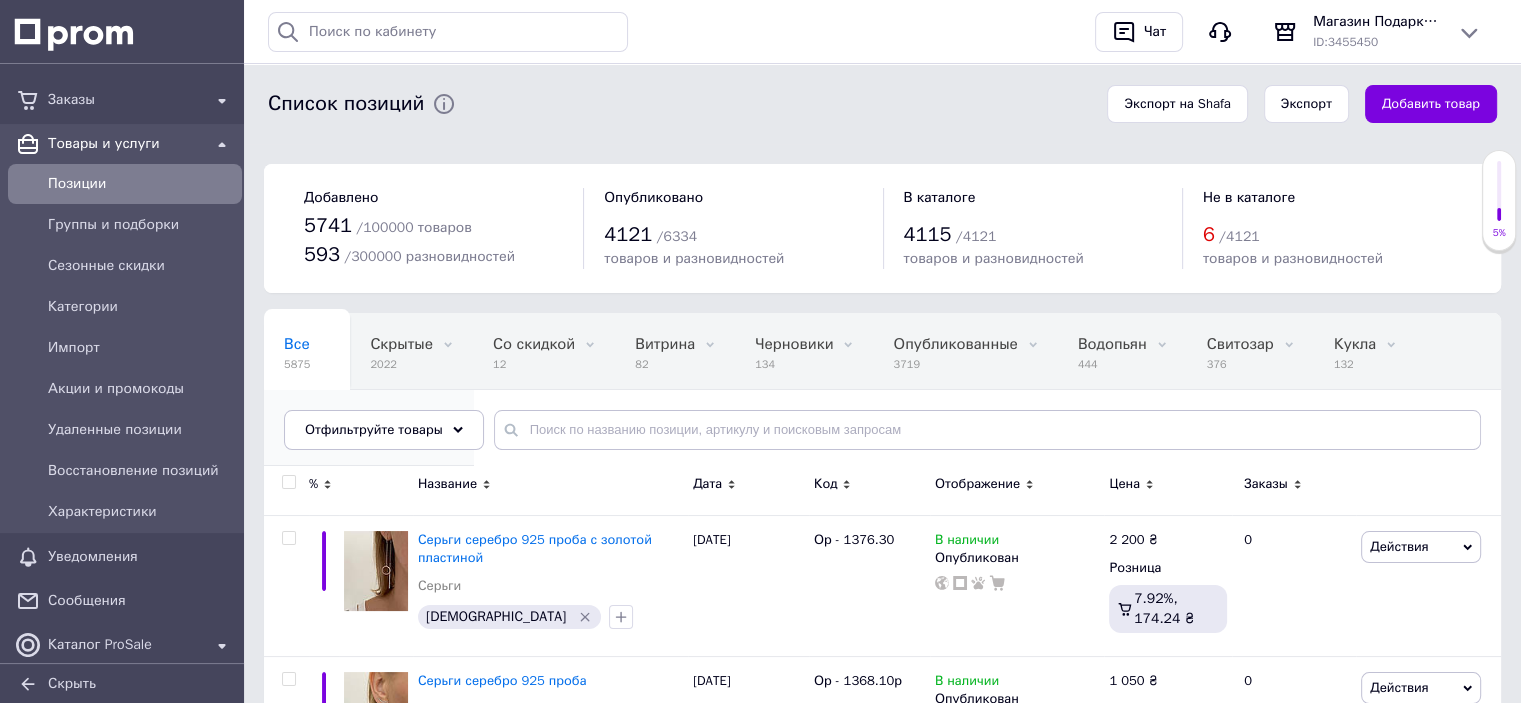 click on "[DEMOGRAPHIC_DATA]" at bounding box center [359, 420] 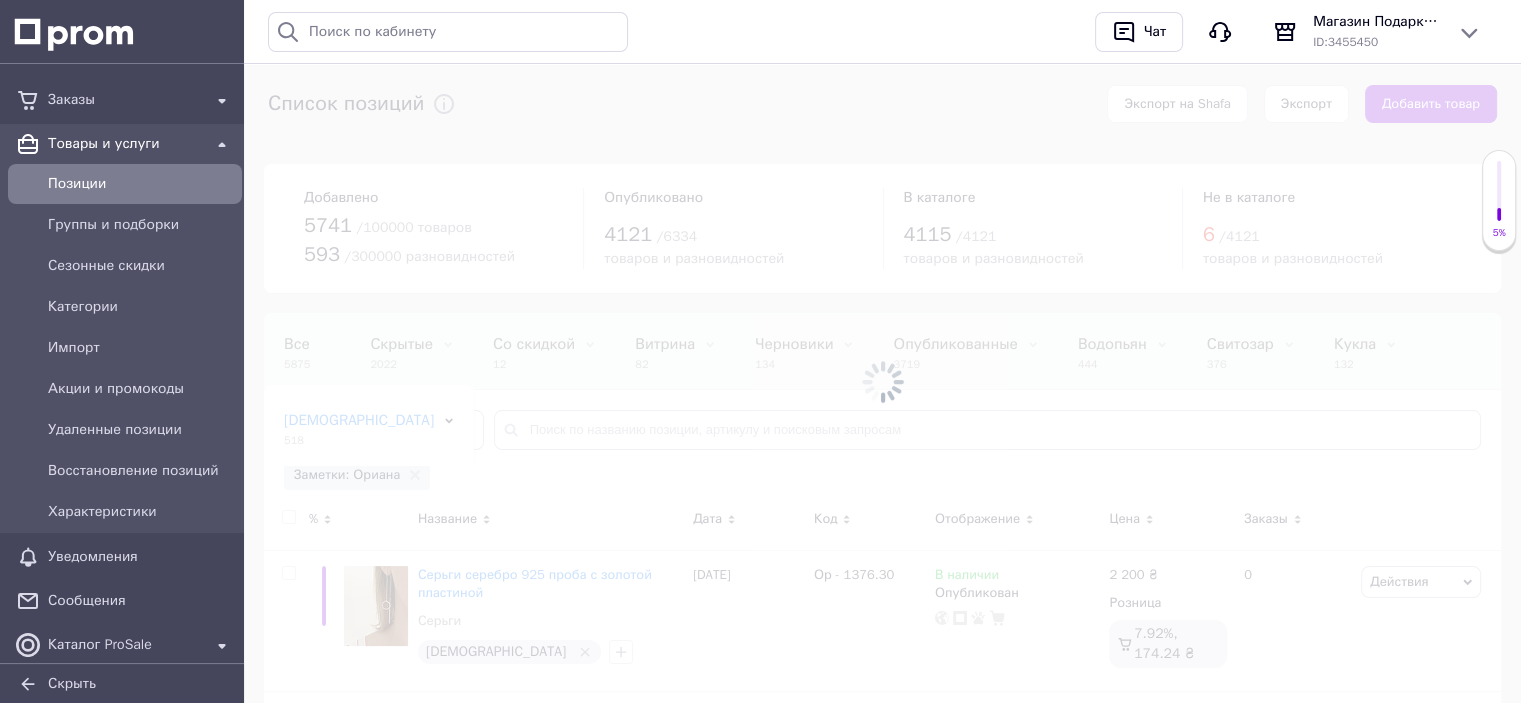 scroll, scrollTop: 0, scrollLeft: 183, axis: horizontal 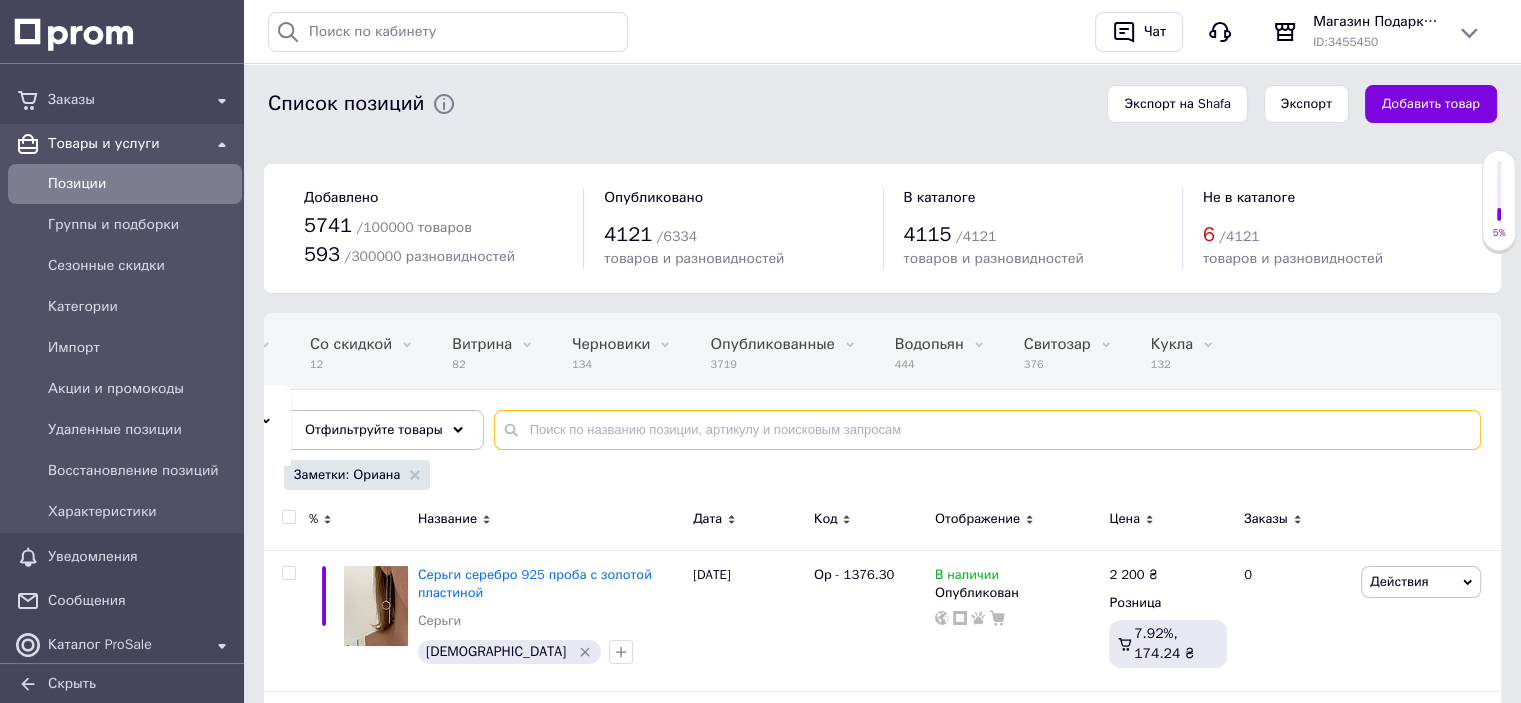 click at bounding box center [987, 430] 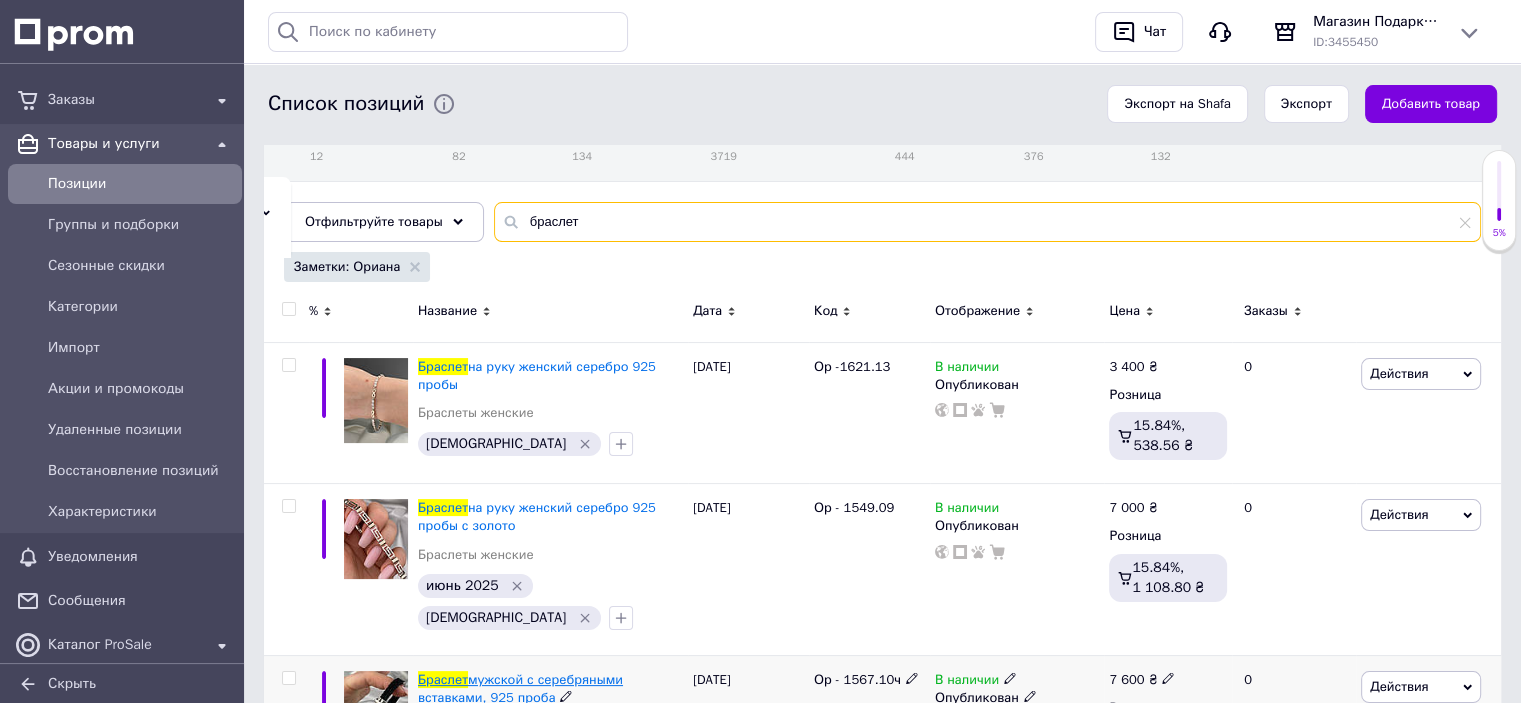 scroll, scrollTop: 400, scrollLeft: 0, axis: vertical 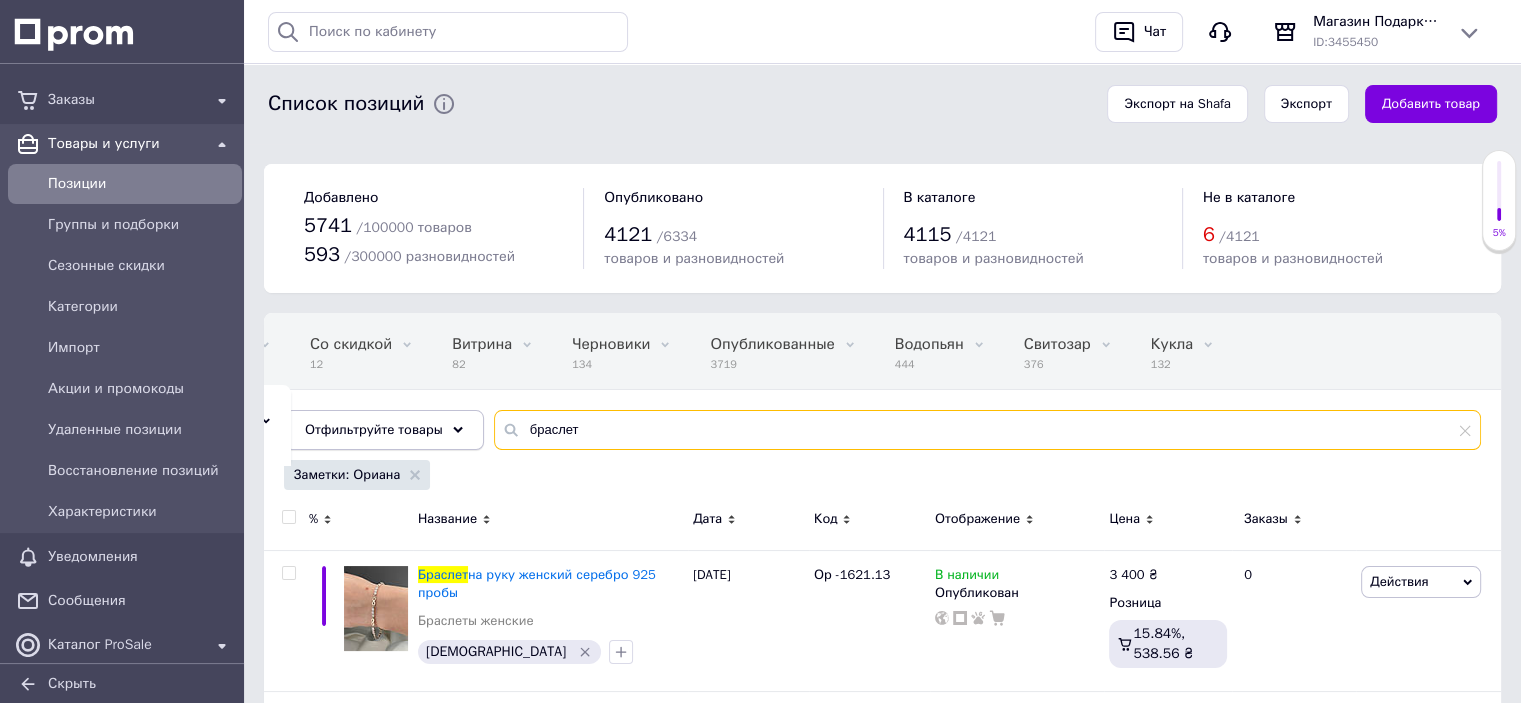 drag, startPoint x: 530, startPoint y: 422, endPoint x: 467, endPoint y: 420, distance: 63.03174 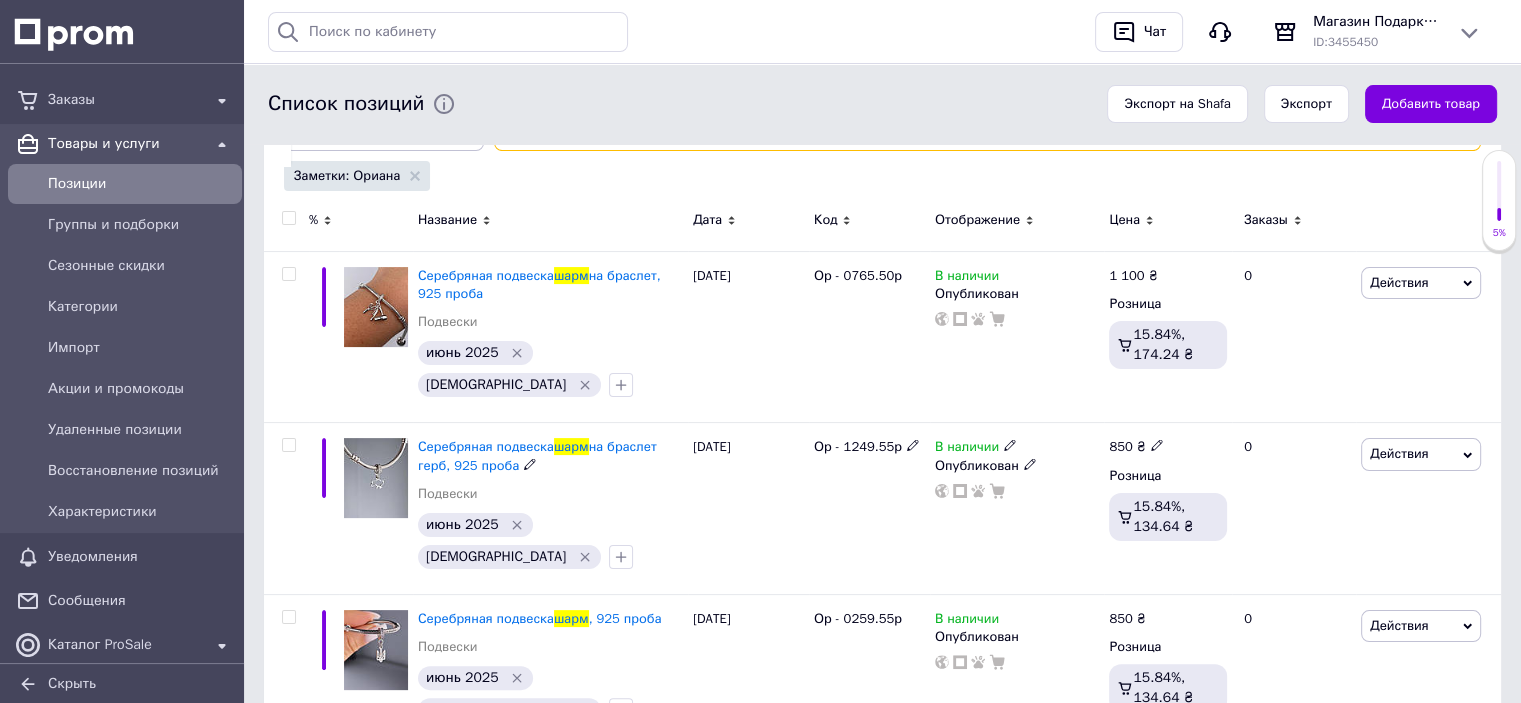 scroll, scrollTop: 300, scrollLeft: 0, axis: vertical 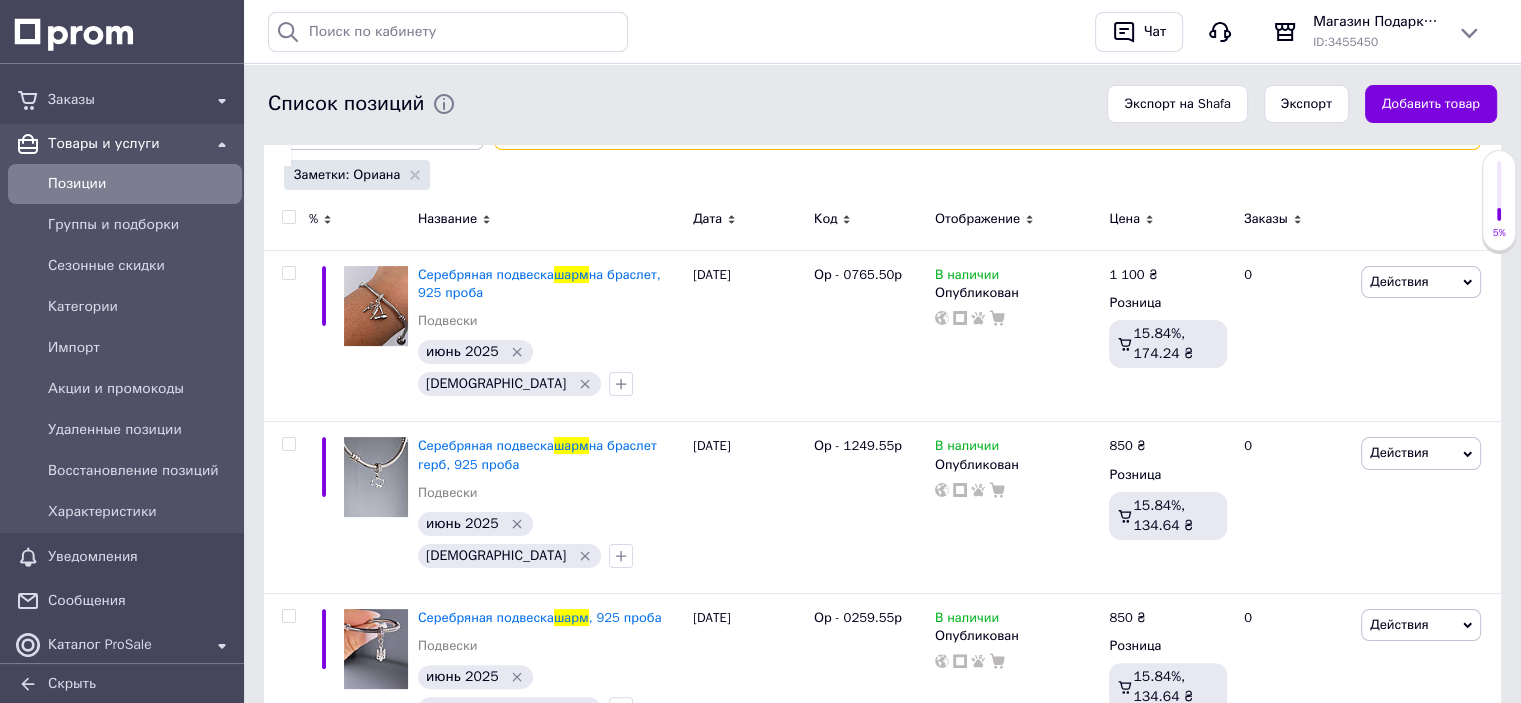 type on "шарм" 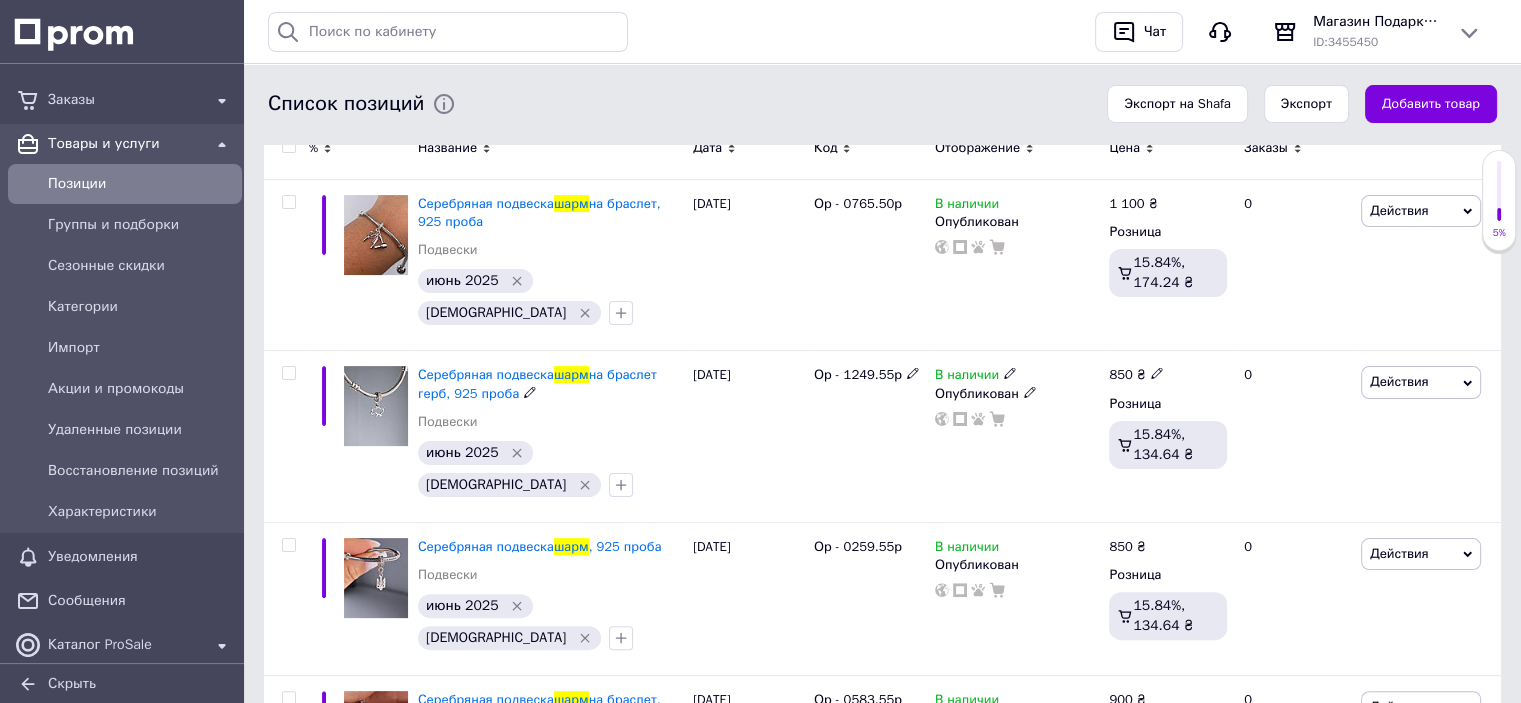 scroll, scrollTop: 470, scrollLeft: 0, axis: vertical 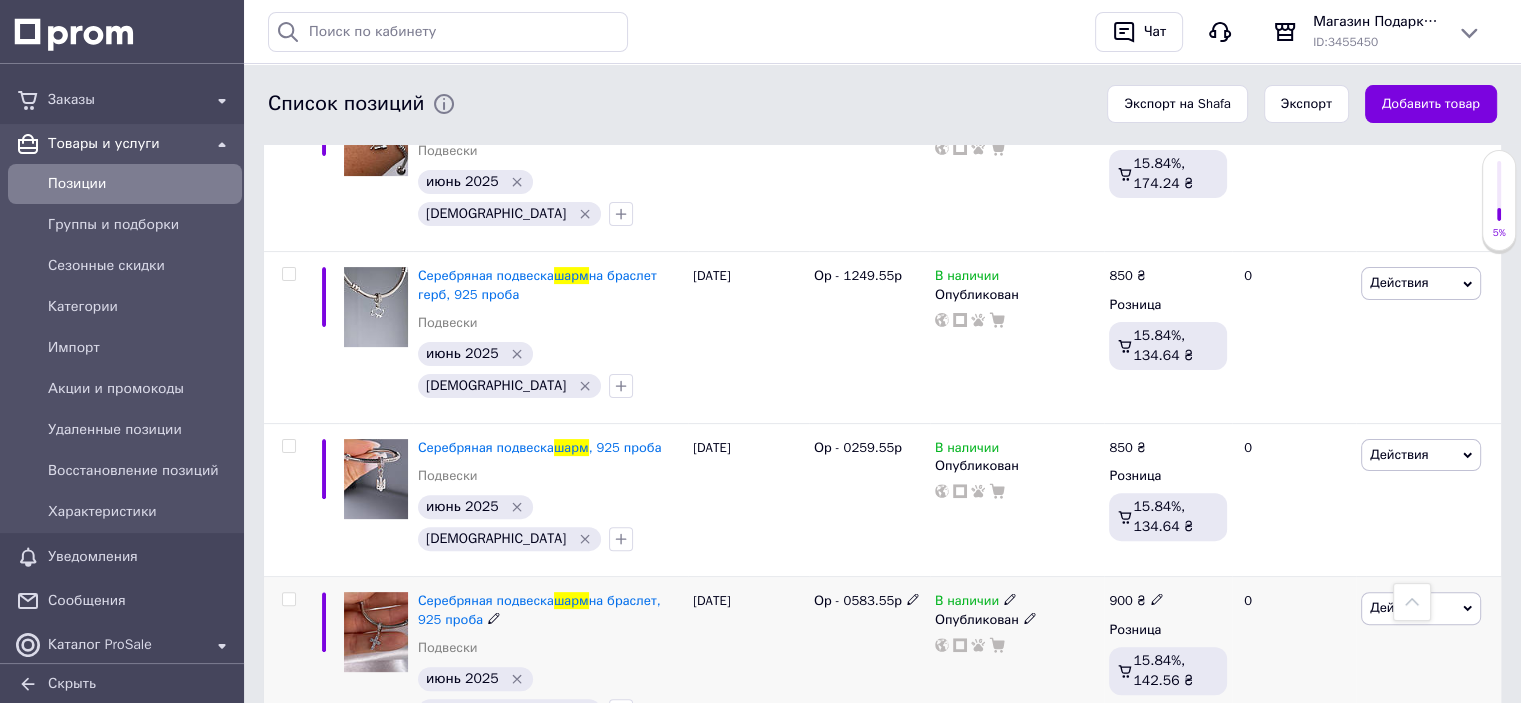 click on "Действия" at bounding box center (1421, 608) 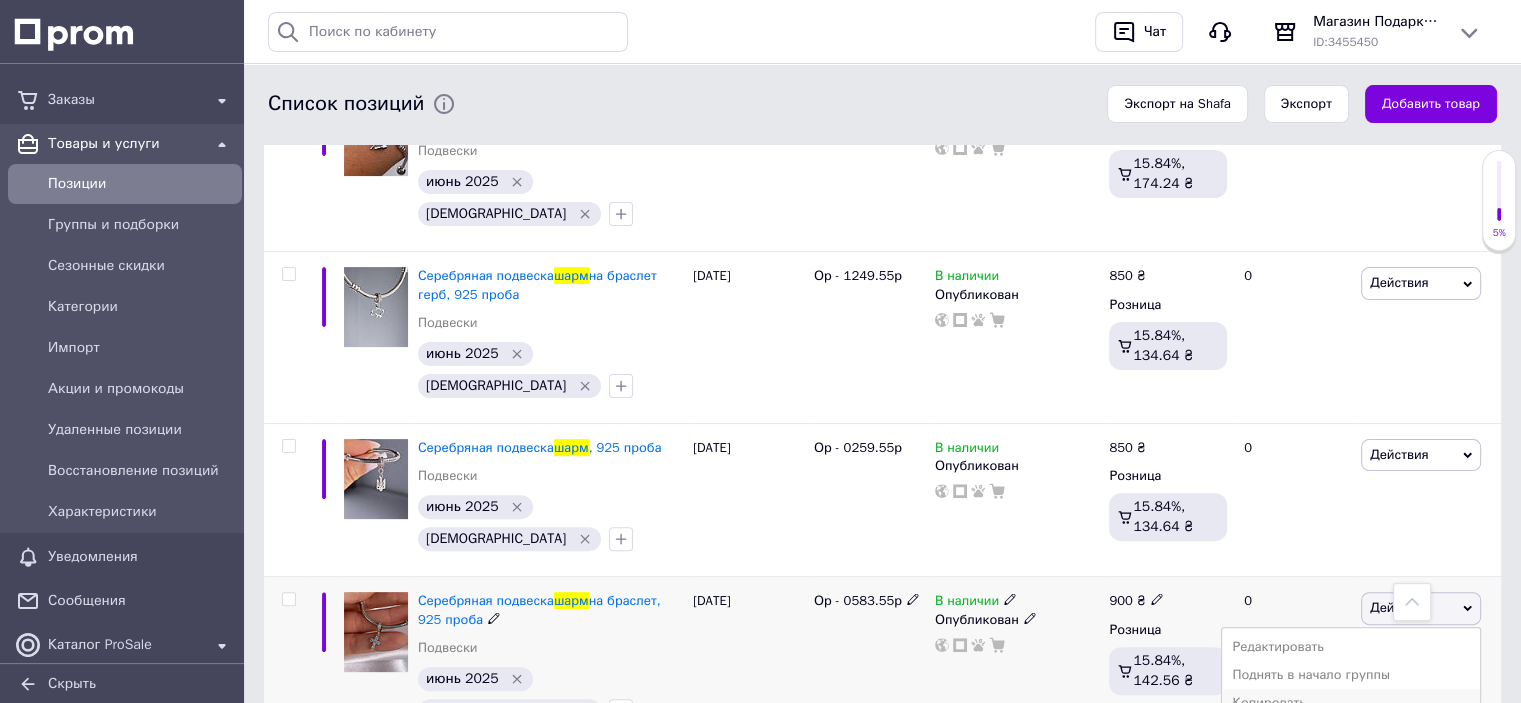 click on "Копировать" at bounding box center [1351, 703] 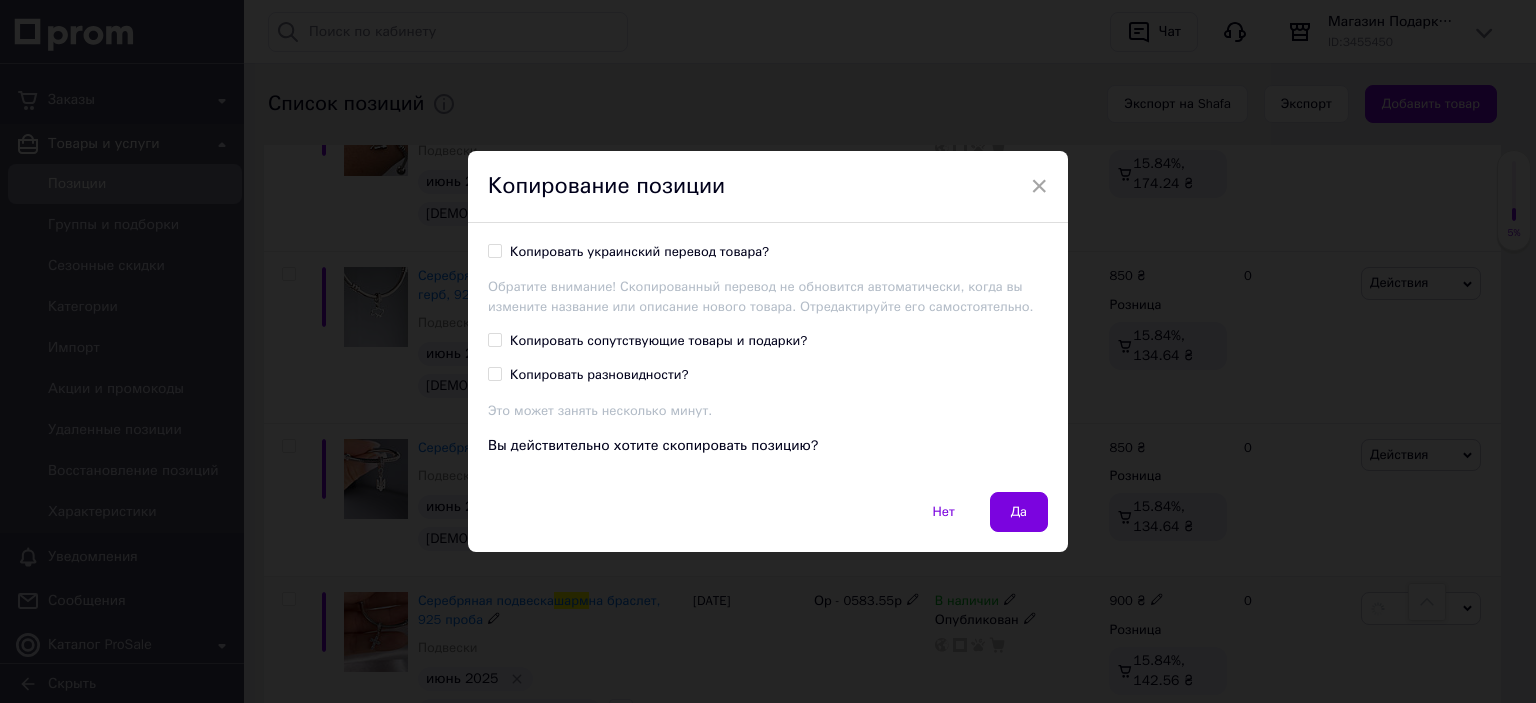 click on "Копировать украинский перевод товара? Обратите внимание! Скопированный перевод не обновится автоматически,
когда вы измените название или описание нового товара.
Отредактируйте его самостоятельно. Копировать сопутствующие товары и подарки? Копировать разновидности? Это может занять несколько минут. Вы действительно хотите скопировать позицию?" at bounding box center (768, 357) 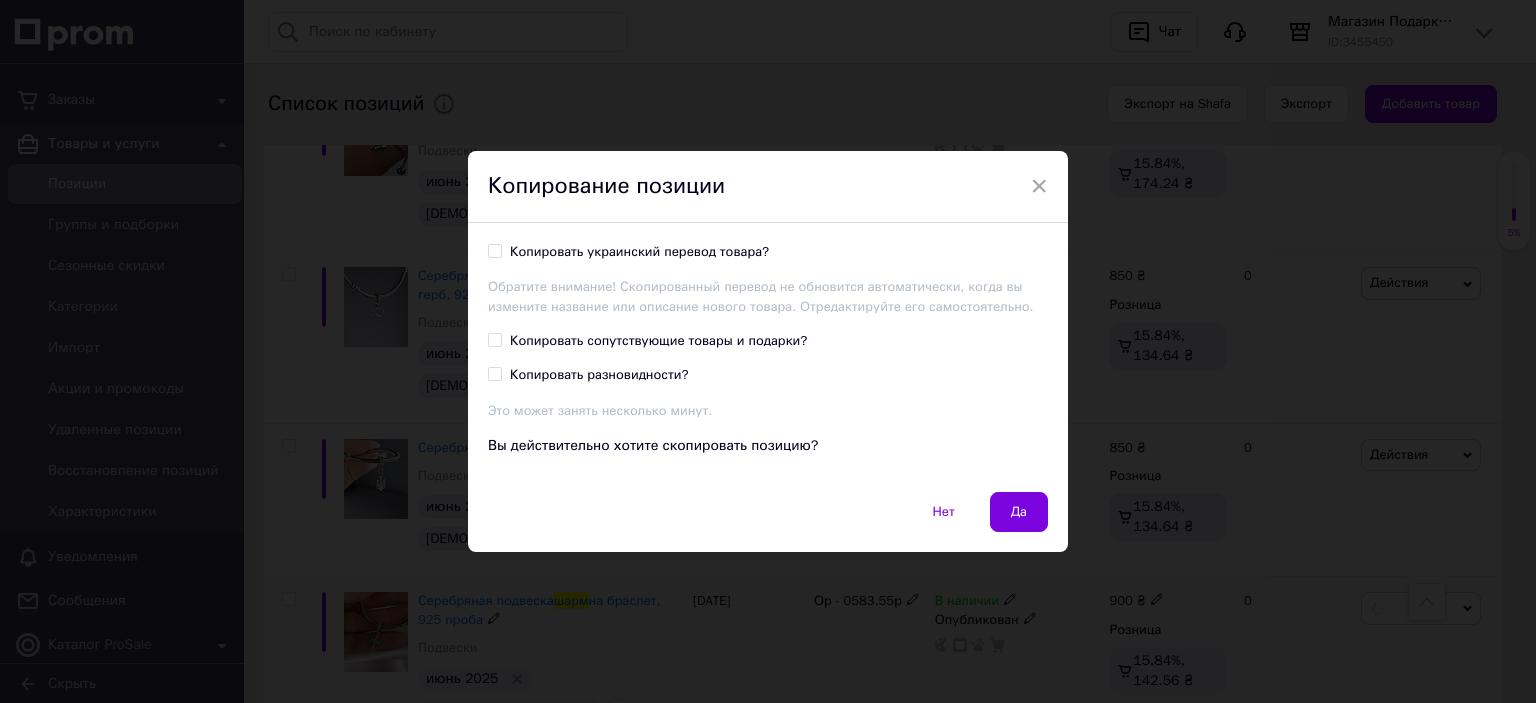 click on "Копировать украинский перевод товара?" at bounding box center (639, 252) 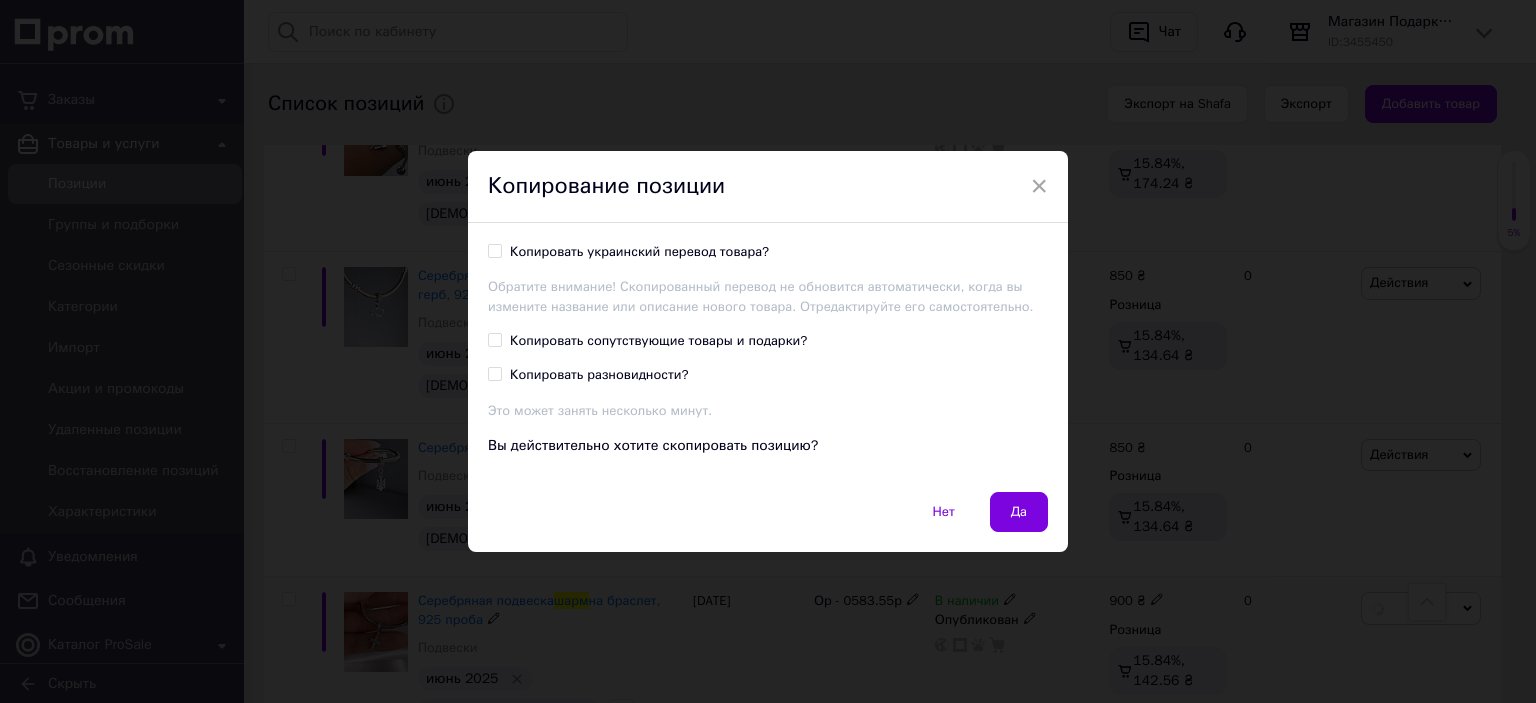 click on "Копировать украинский перевод товара?" at bounding box center (494, 250) 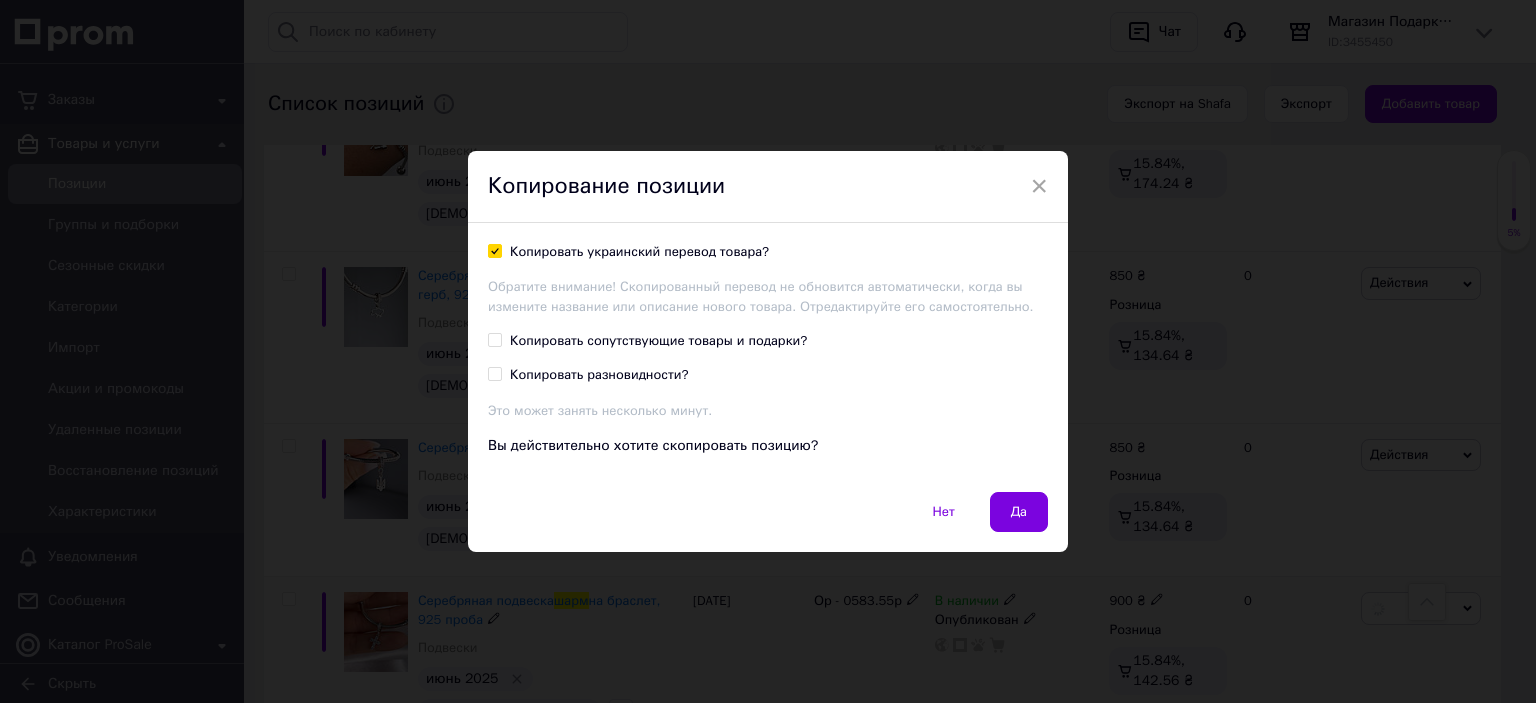 checkbox on "true" 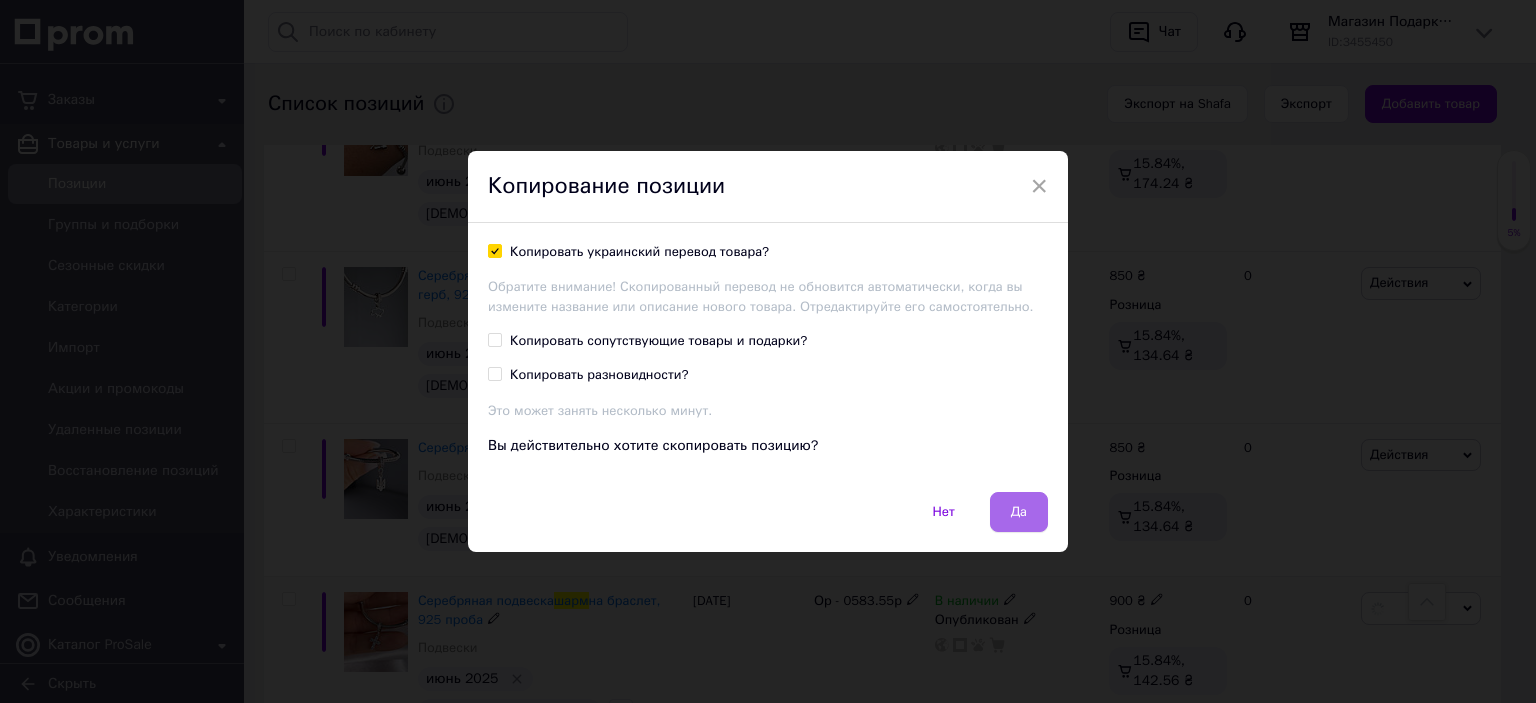 click on "Да" at bounding box center (1019, 512) 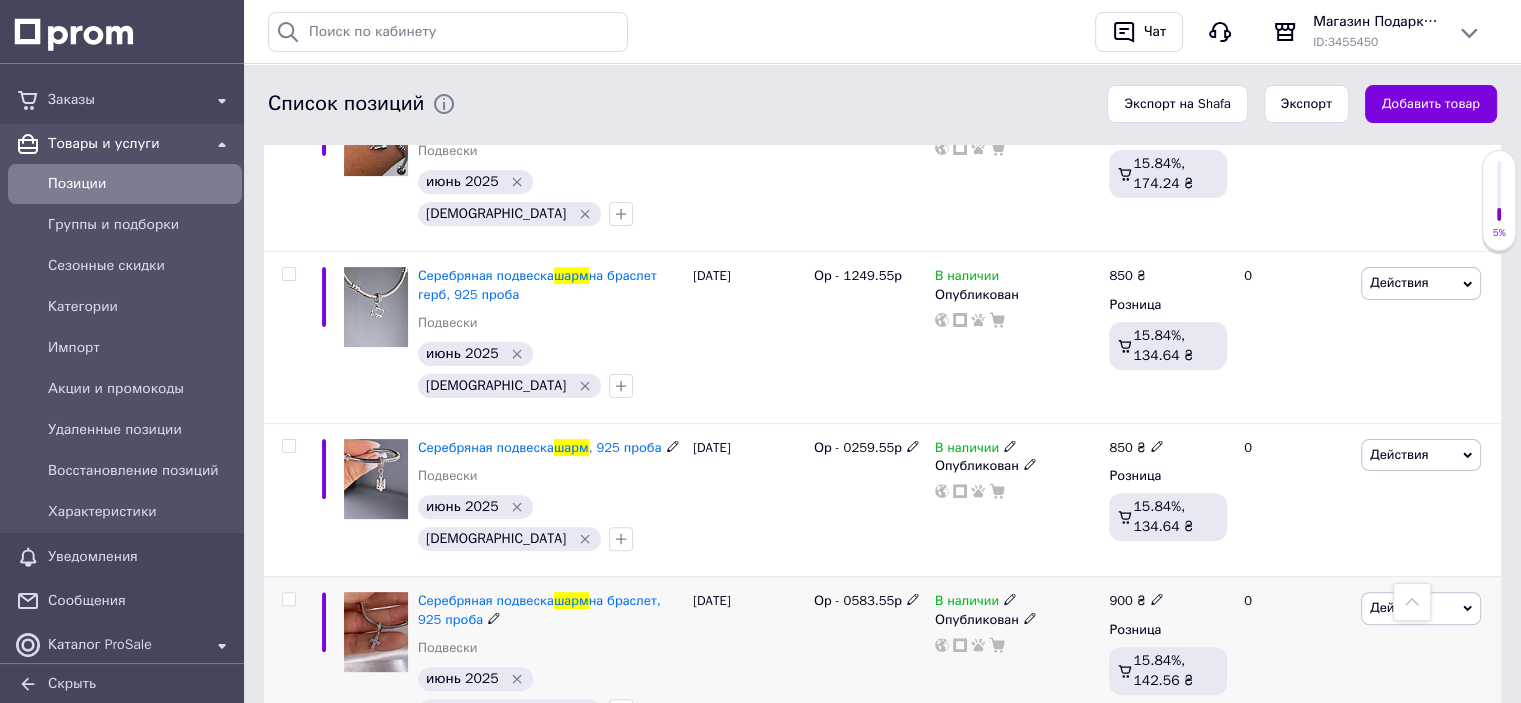 scroll, scrollTop: 0, scrollLeft: 168, axis: horizontal 